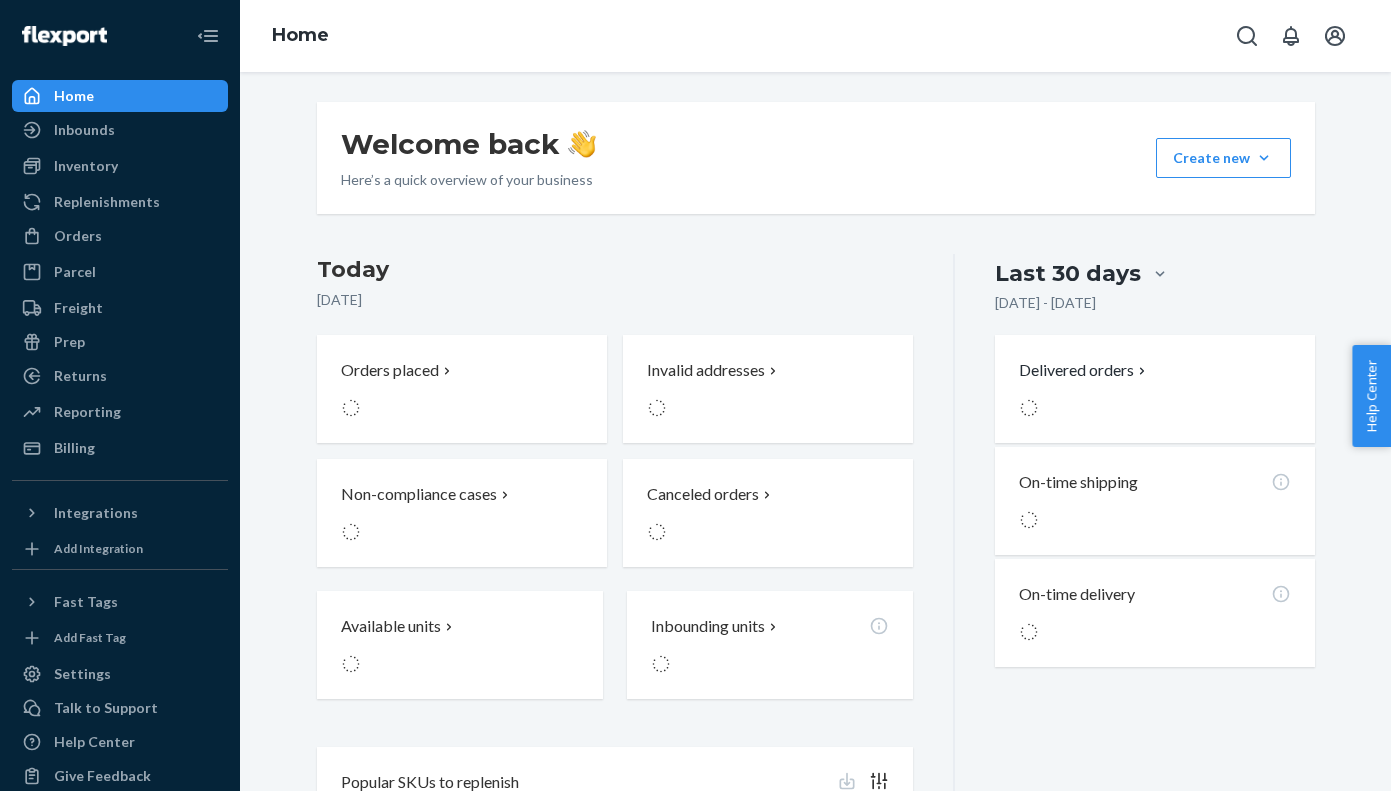 scroll, scrollTop: 0, scrollLeft: 0, axis: both 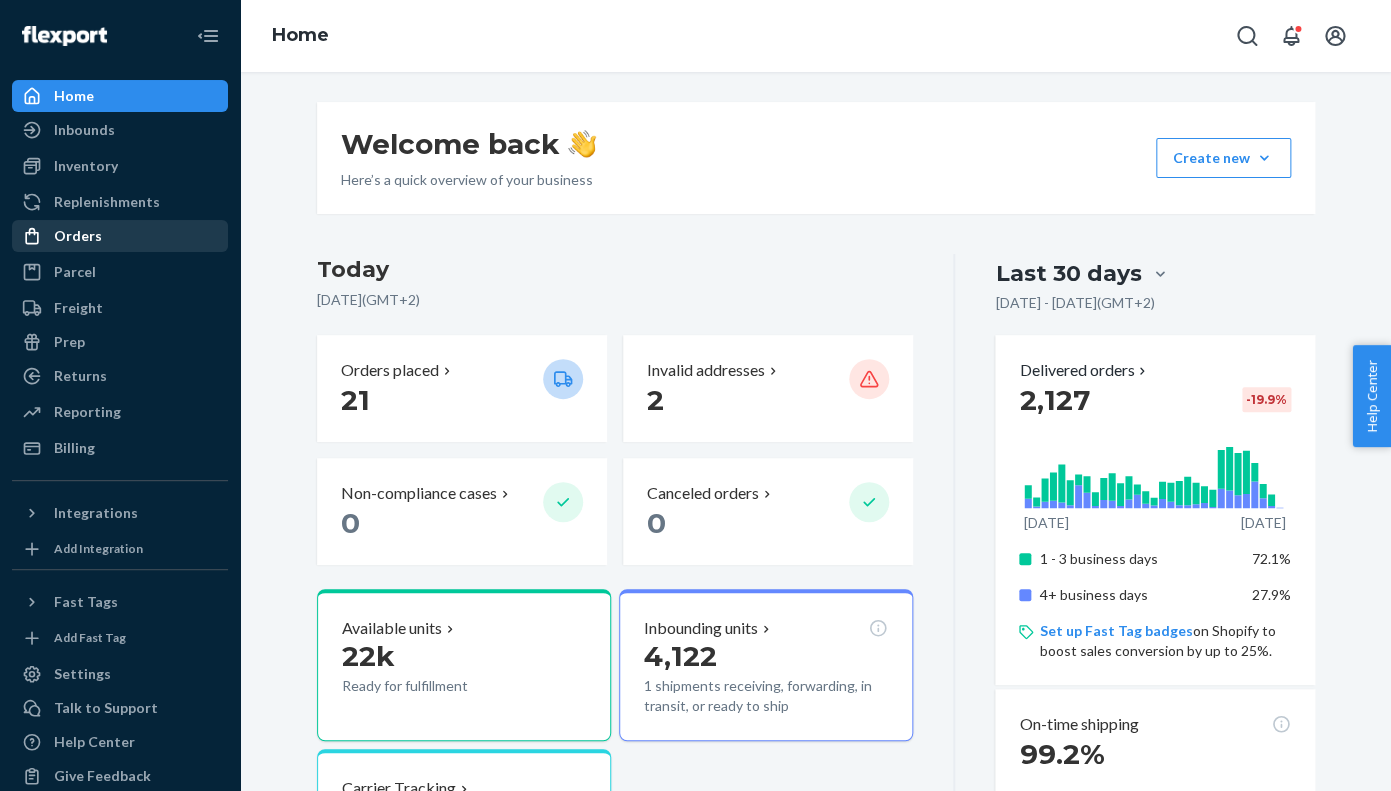 click on "Orders" at bounding box center (78, 236) 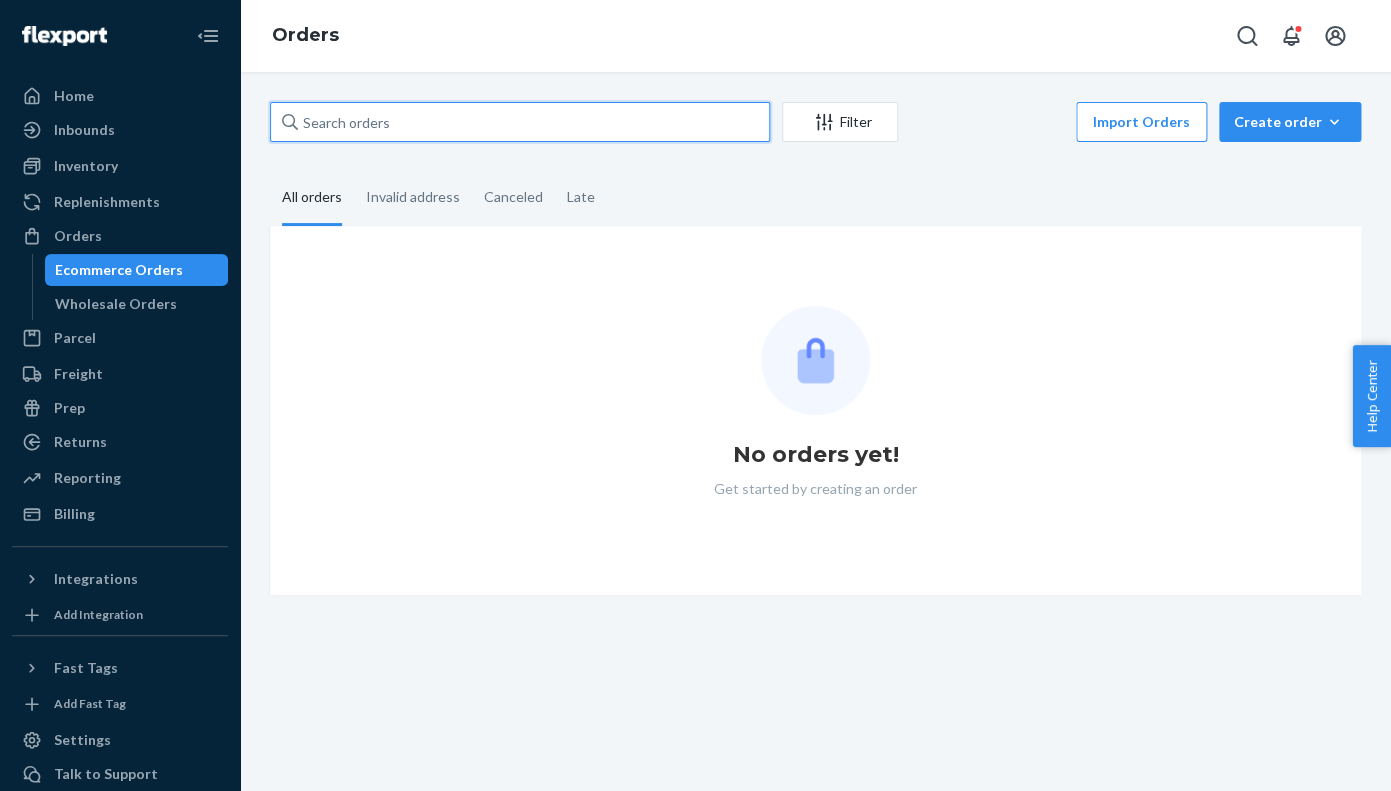 click at bounding box center (520, 122) 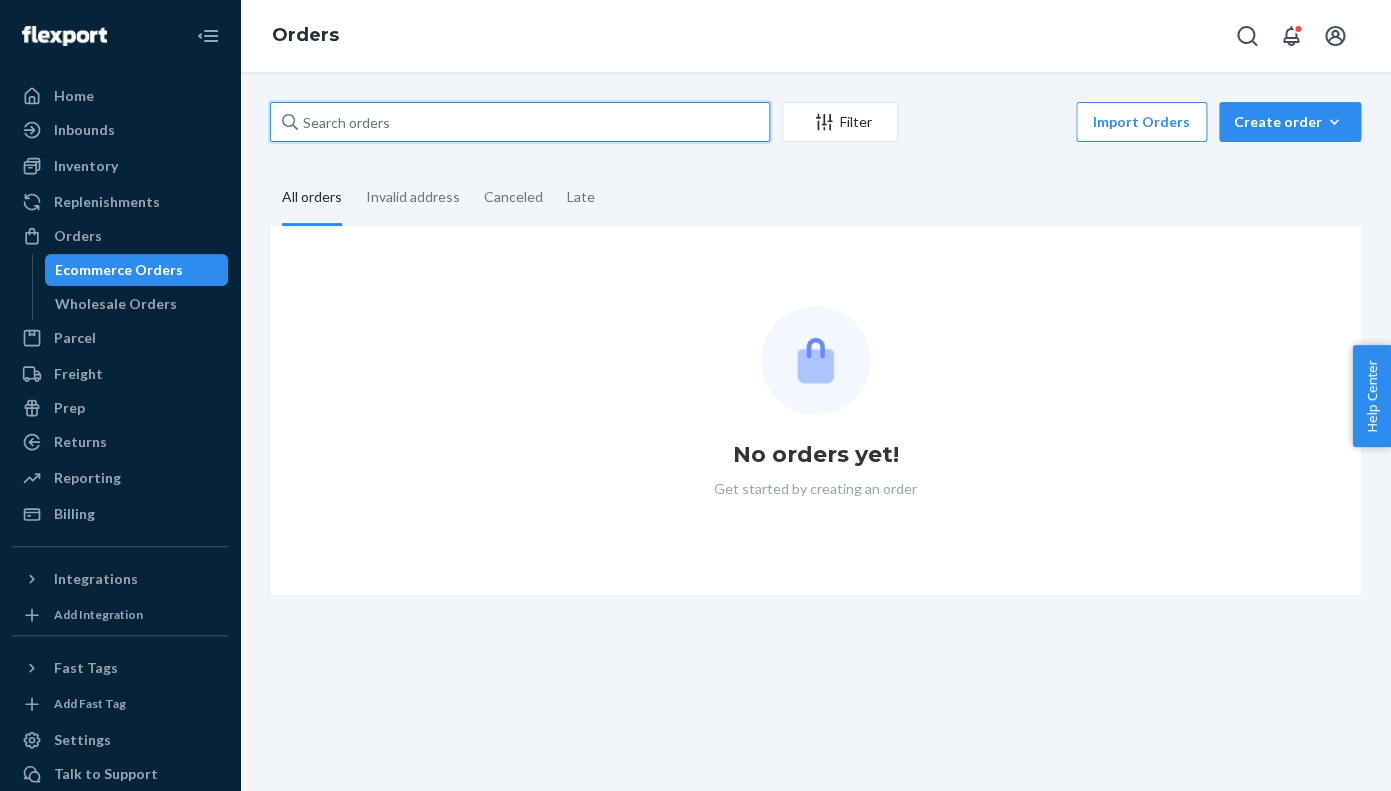 click at bounding box center (520, 122) 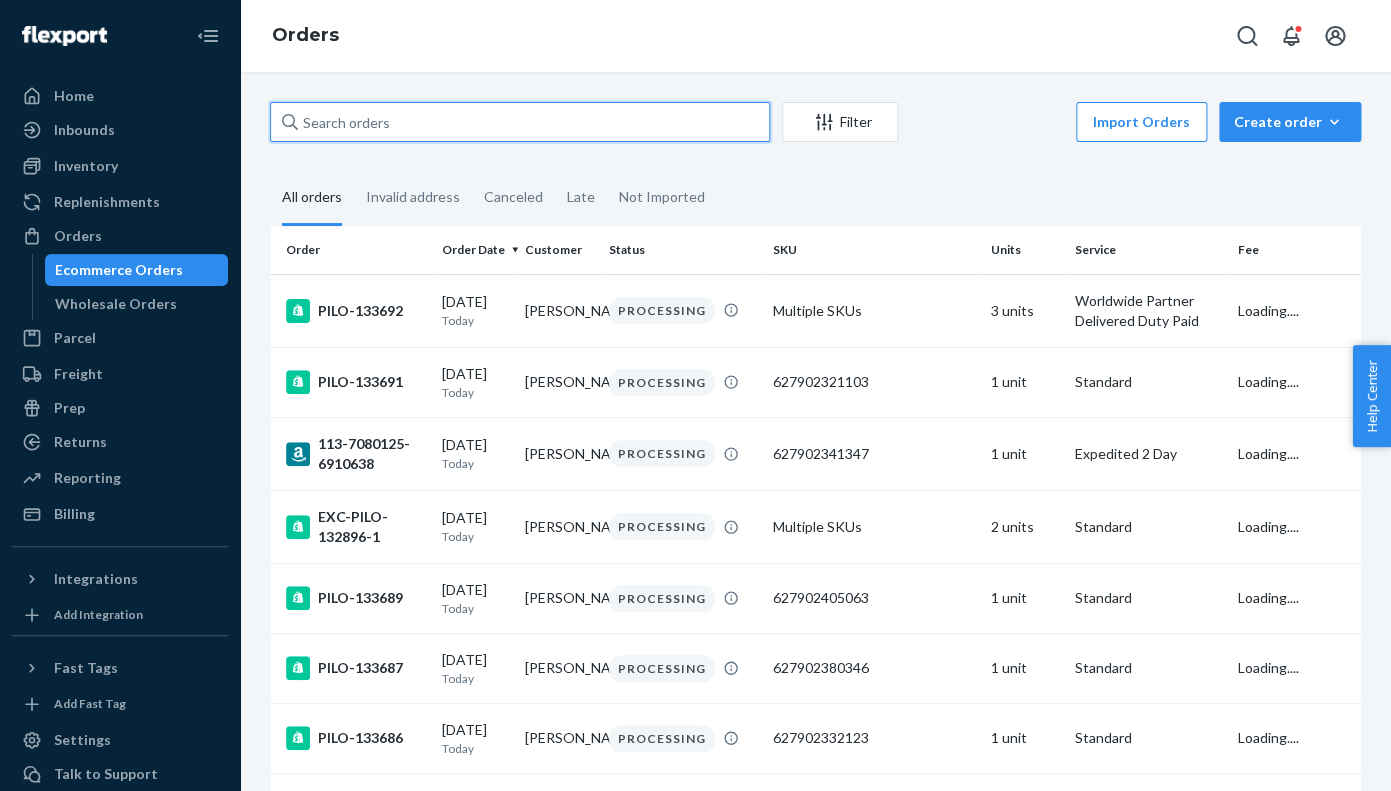 paste on "PILO-129345" 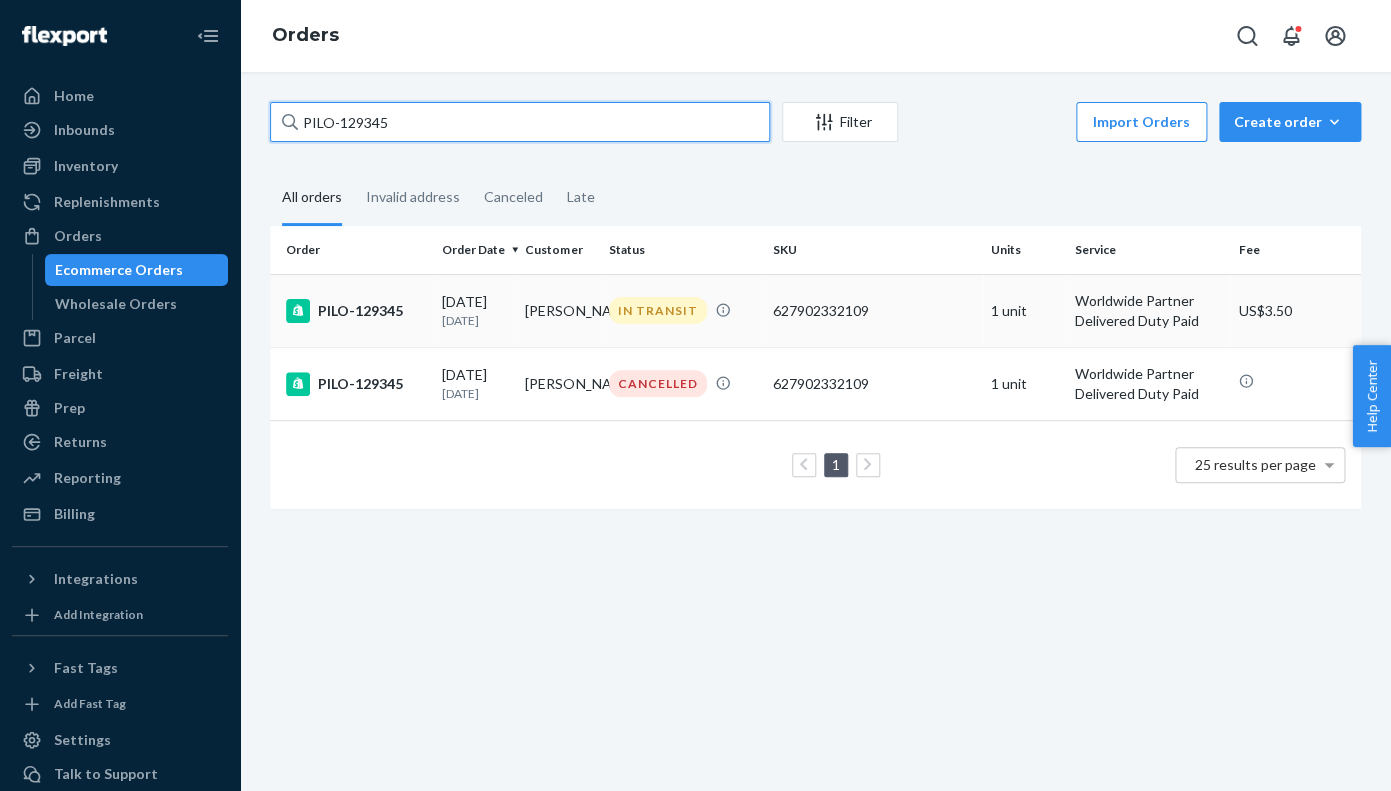 type on "PILO-129345" 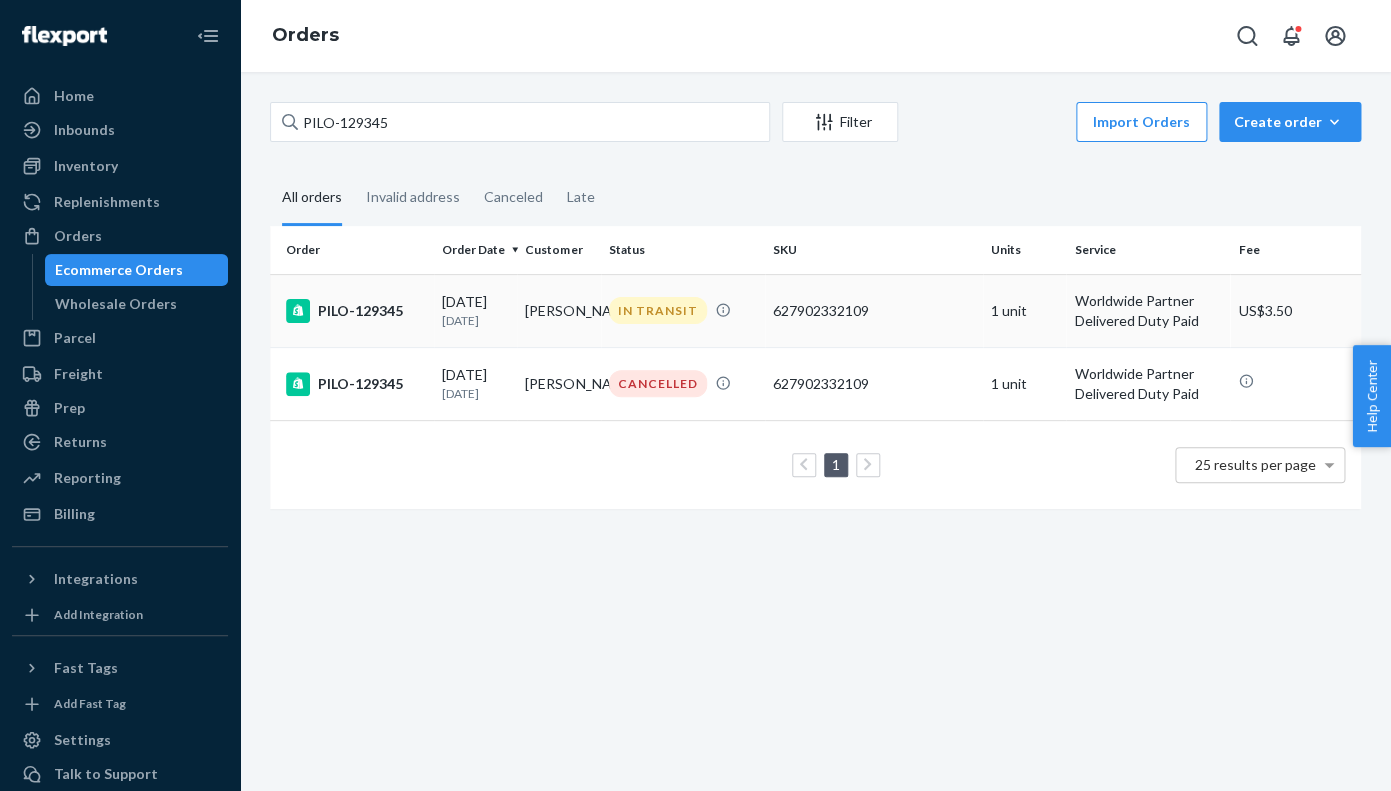click on "PILO-129345" at bounding box center (356, 311) 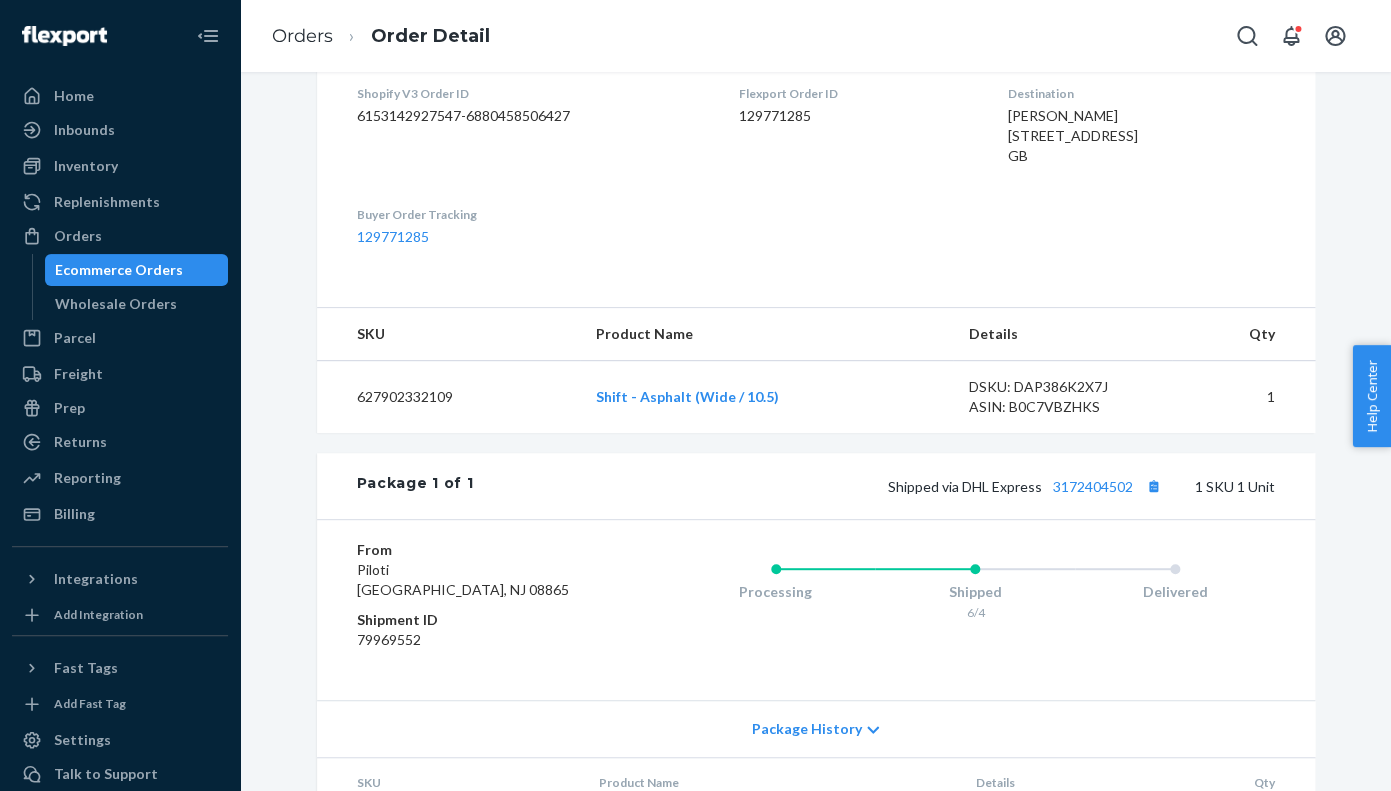 scroll, scrollTop: 605, scrollLeft: 0, axis: vertical 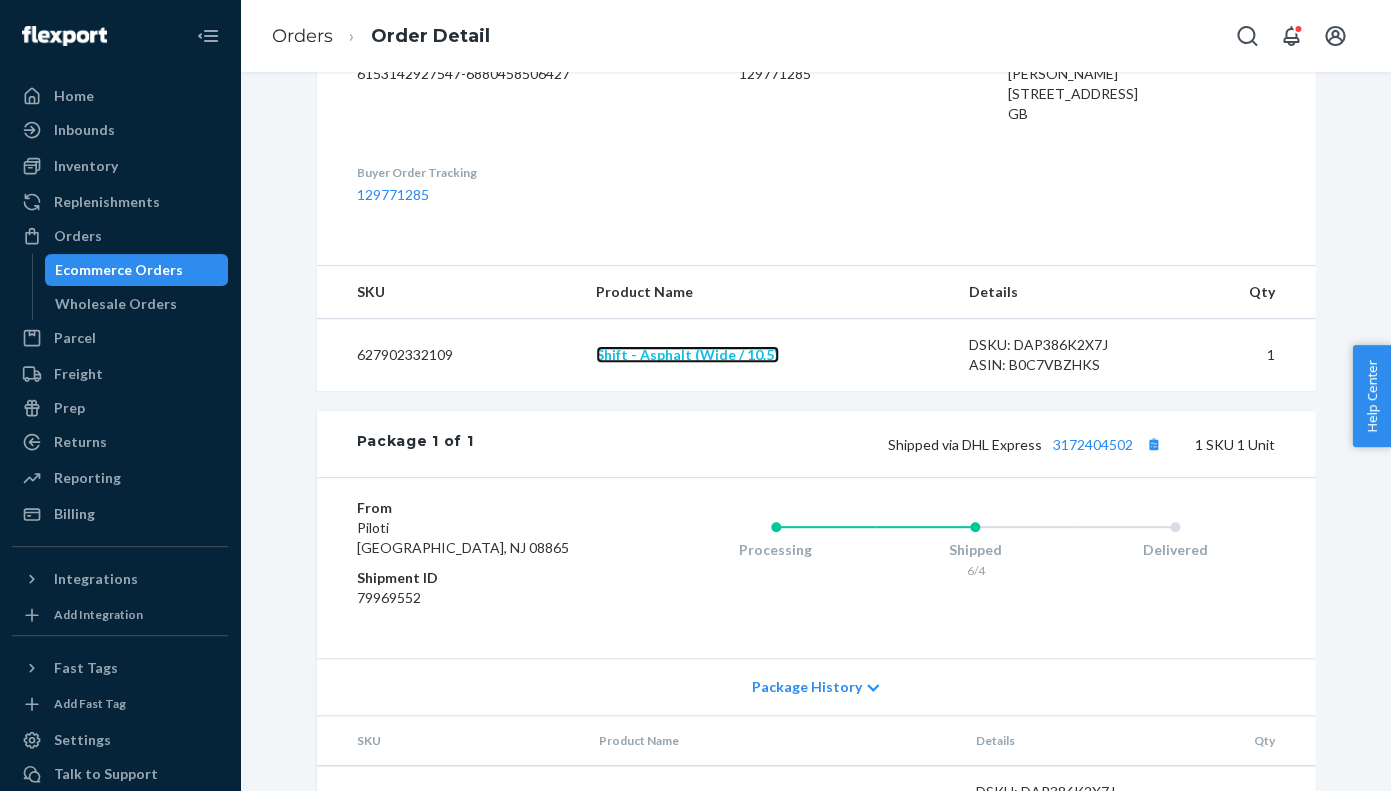 click on "Shift - Asphalt (Wide / 10.5)" at bounding box center (687, 354) 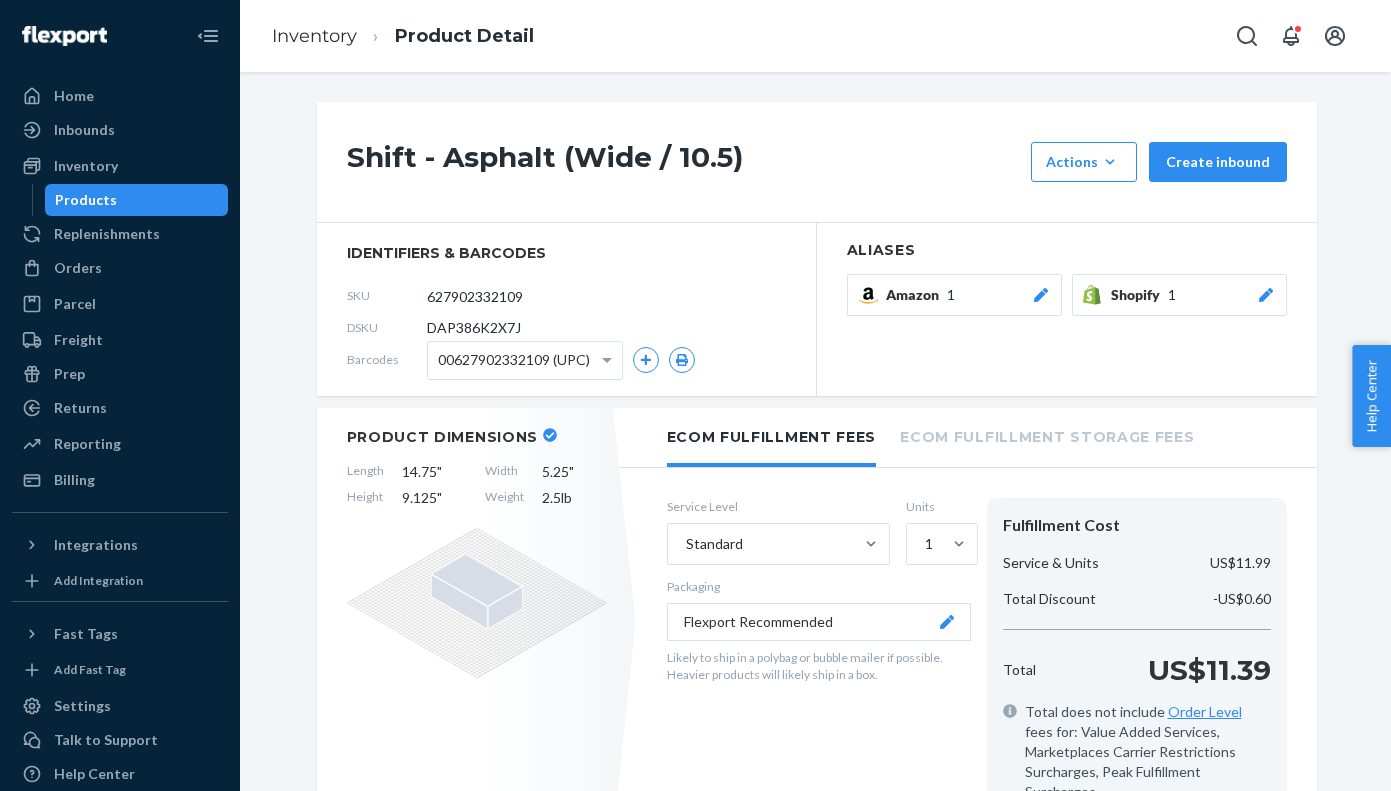 scroll, scrollTop: 0, scrollLeft: 0, axis: both 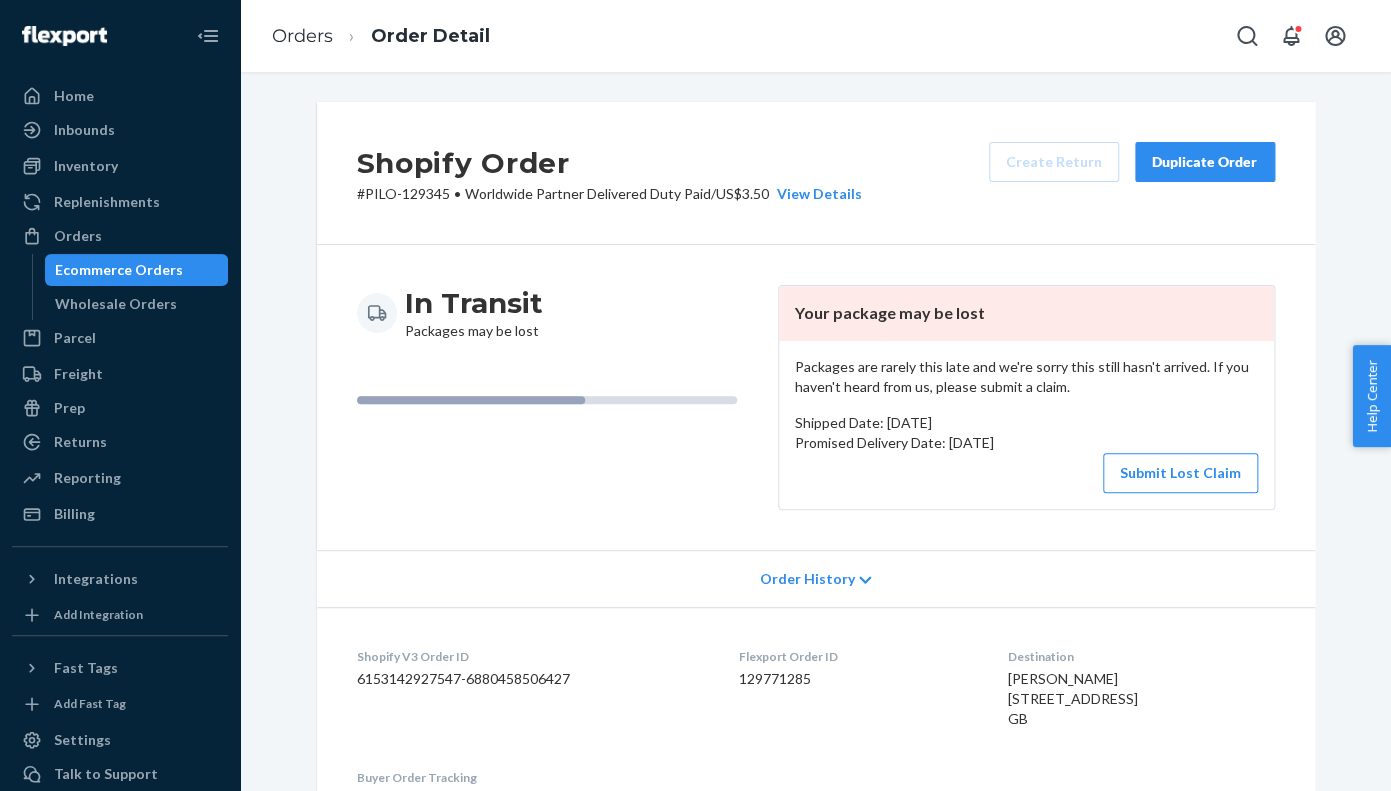 click on "Duplicate Order" at bounding box center (1205, 162) 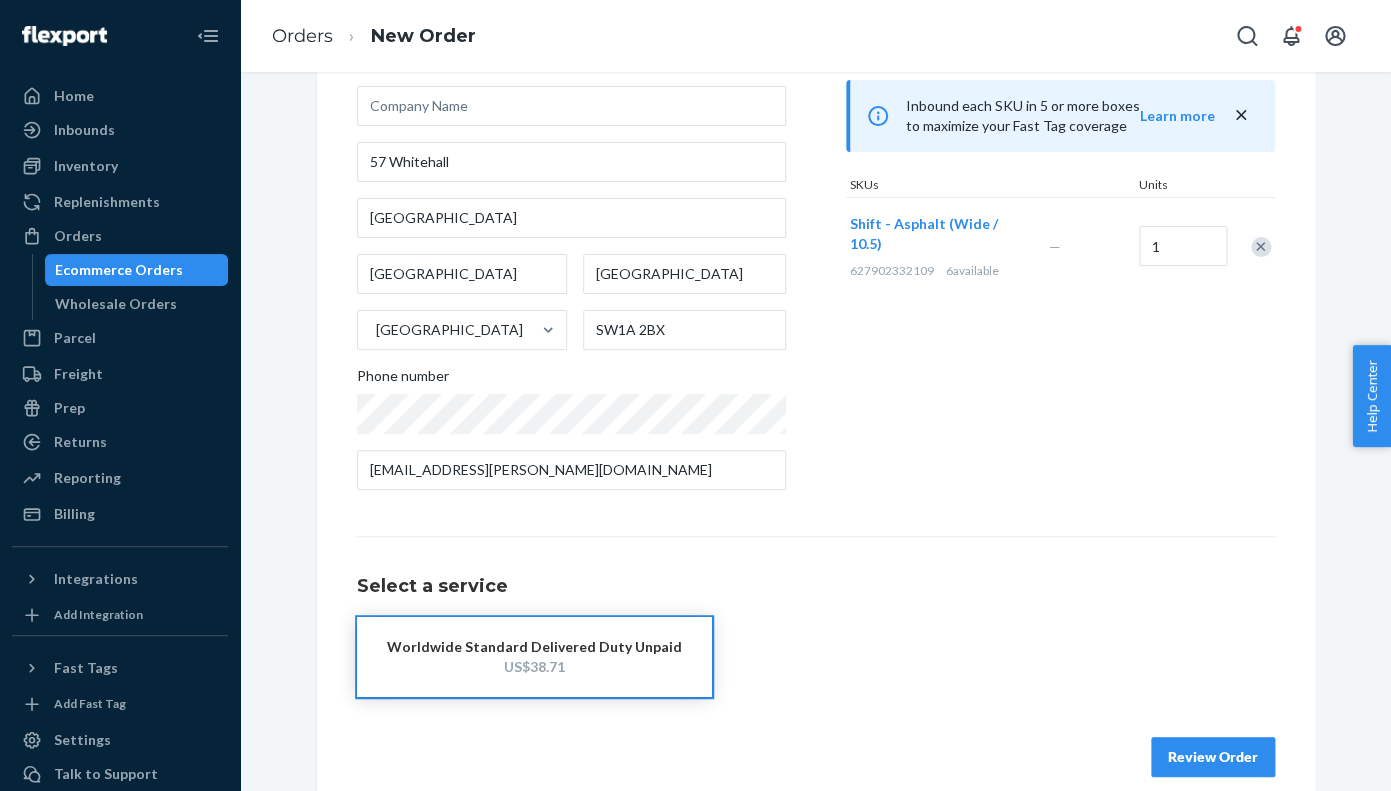 scroll, scrollTop: 200, scrollLeft: 0, axis: vertical 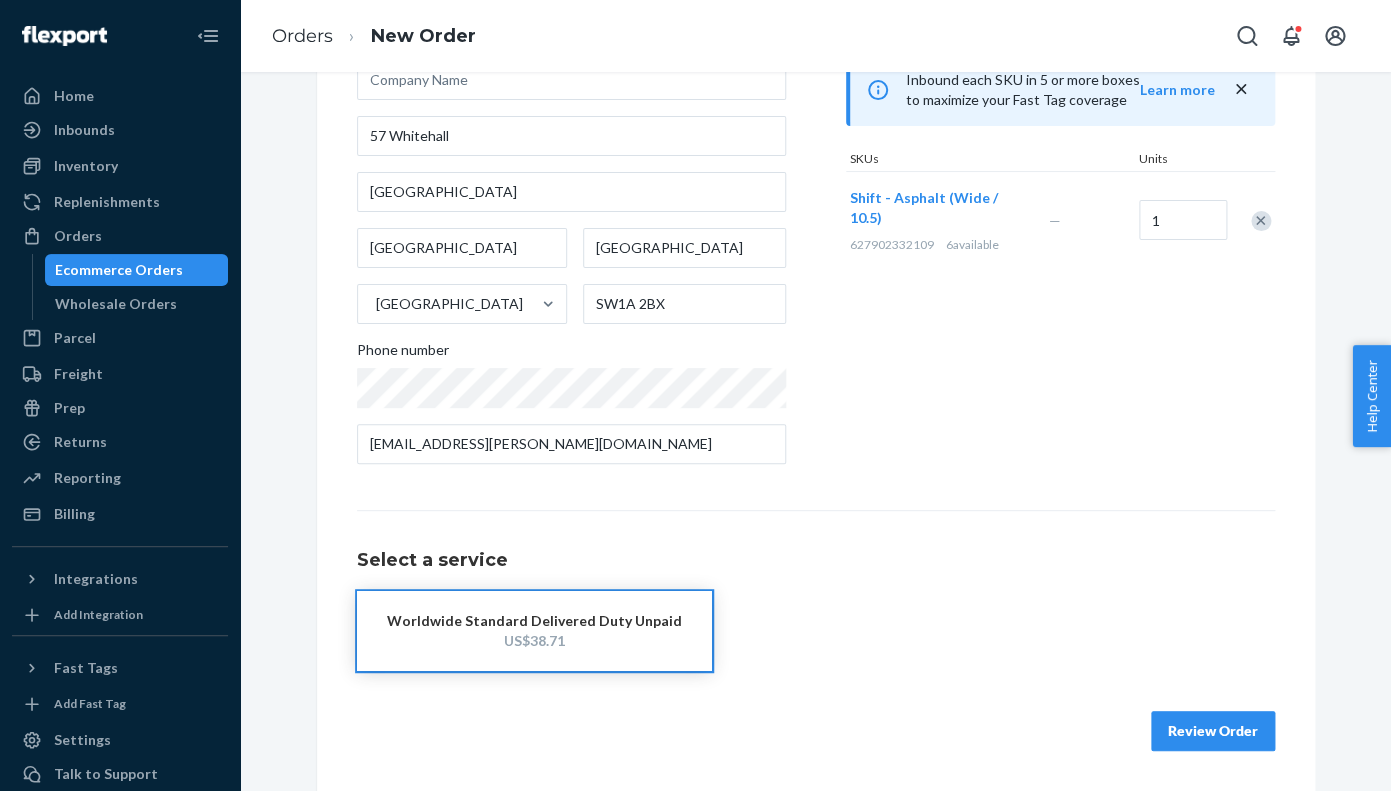 click on "Review Order" at bounding box center (1213, 731) 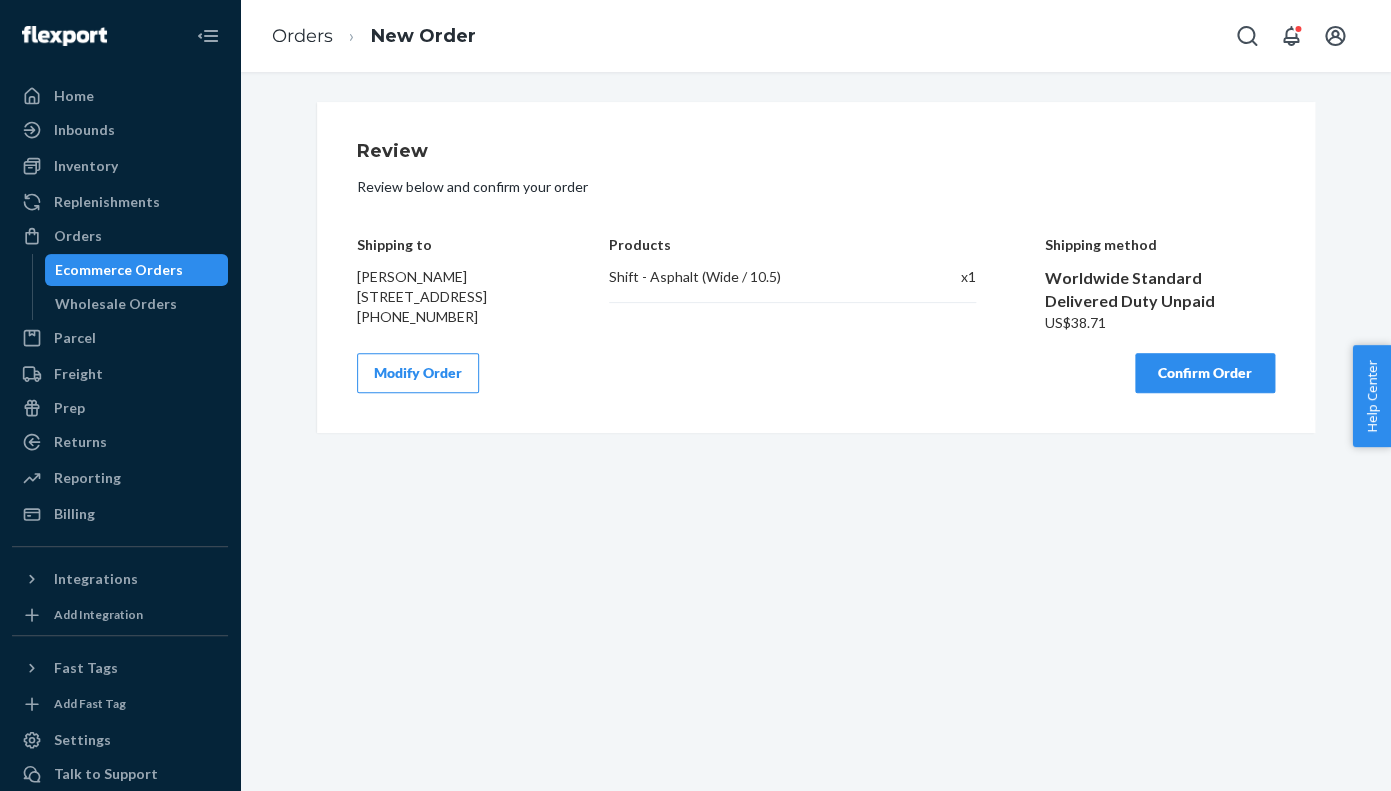 scroll, scrollTop: 0, scrollLeft: 0, axis: both 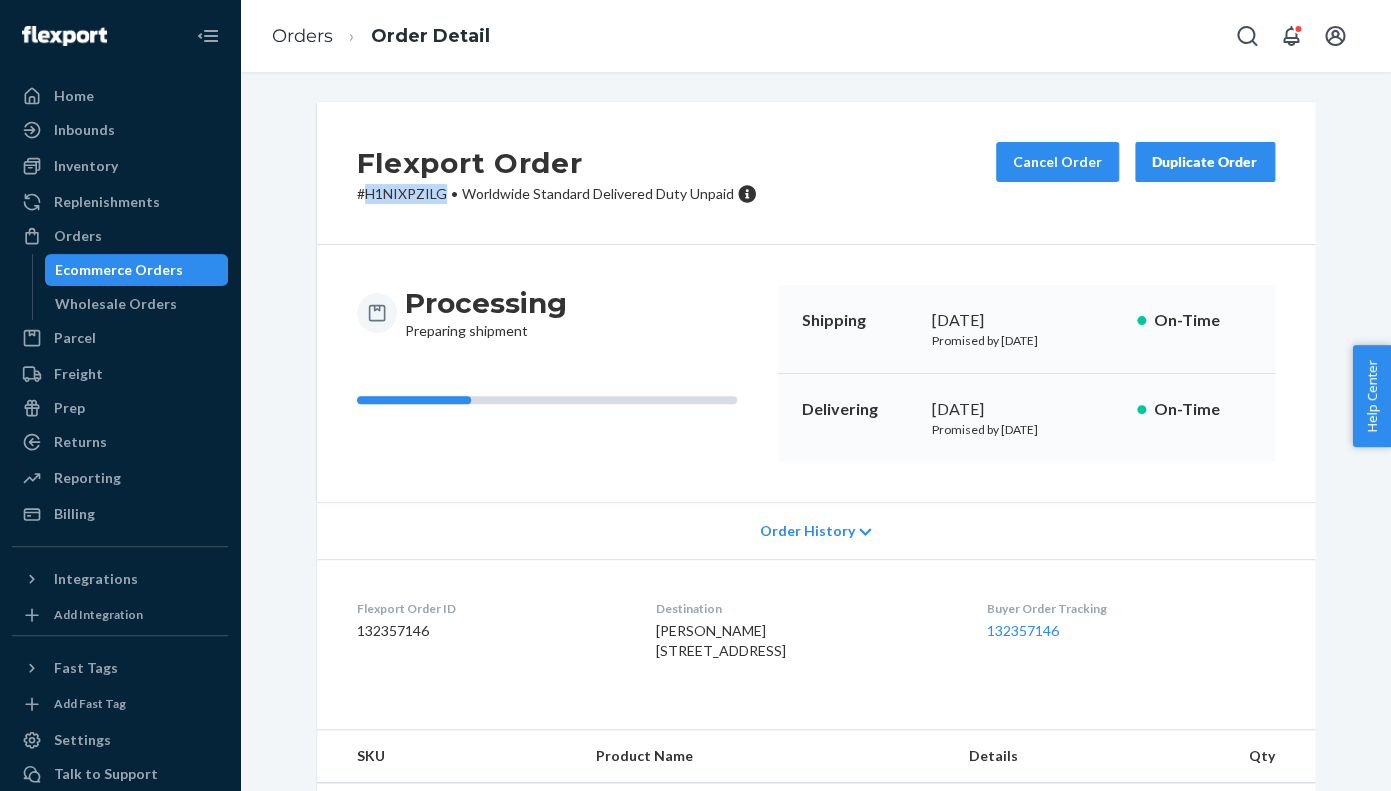 drag, startPoint x: 447, startPoint y: 195, endPoint x: 366, endPoint y: 200, distance: 81.154175 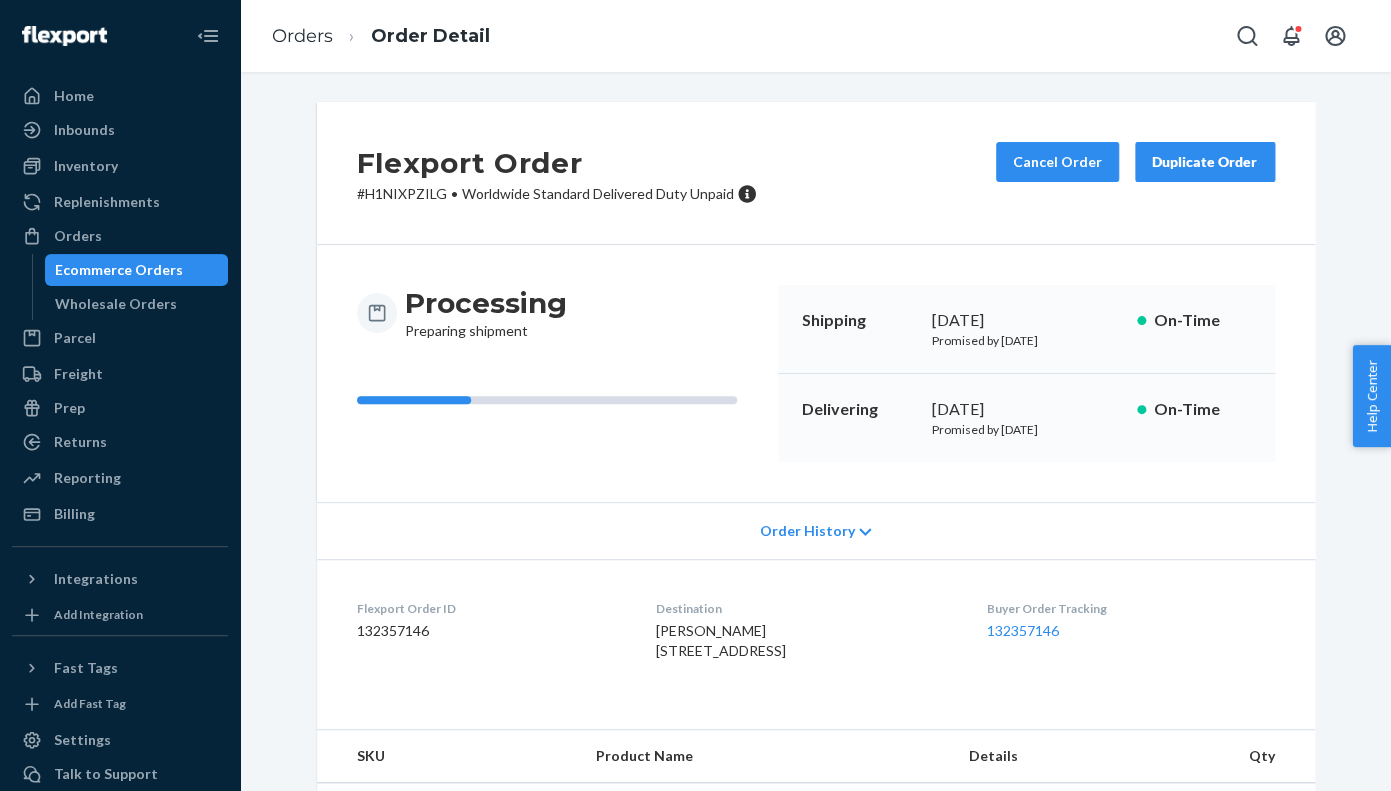 click on "Flexport Order # H1NIXPZILG • Worldwide Standard Delivered Duty Unpaid Cancel Order Duplicate Order" at bounding box center [816, 173] 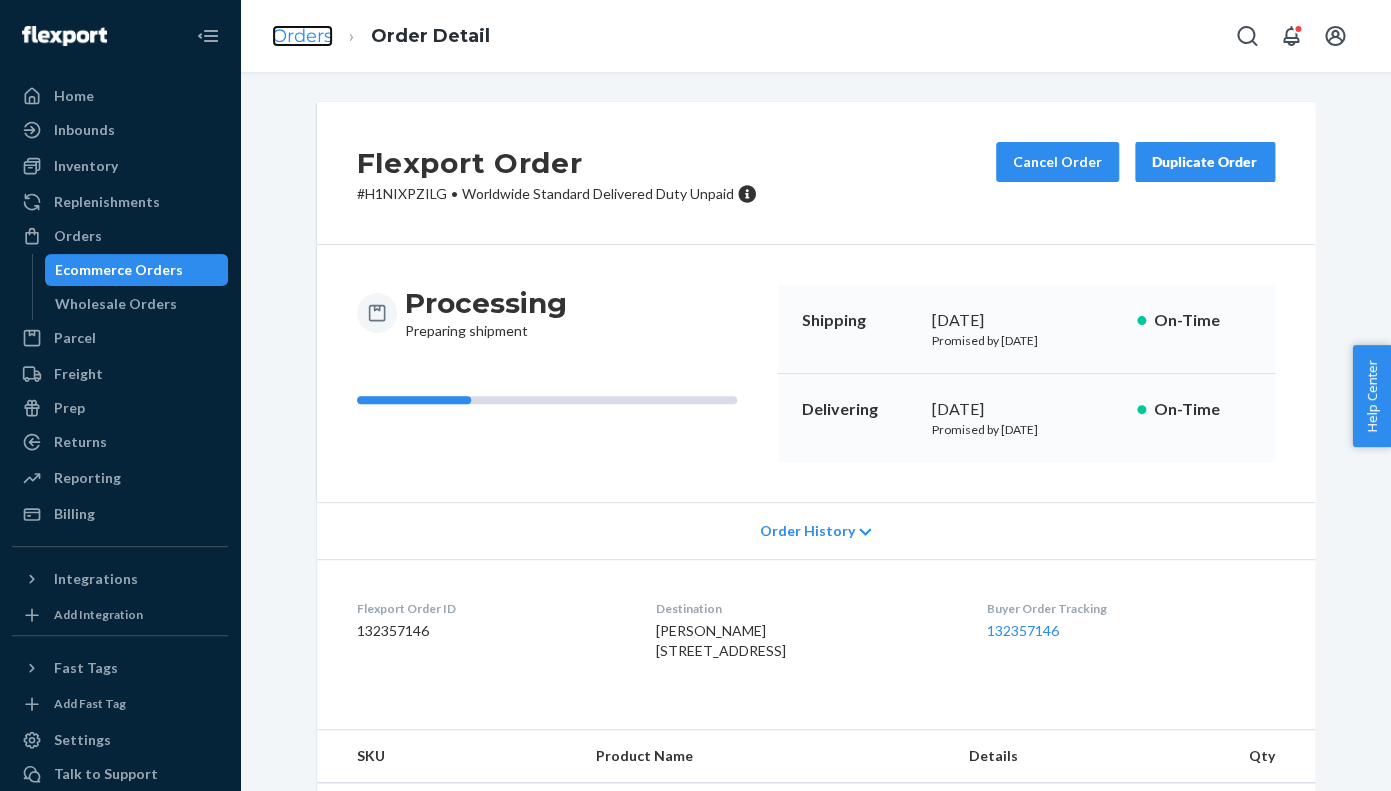 click on "Orders" at bounding box center [302, 36] 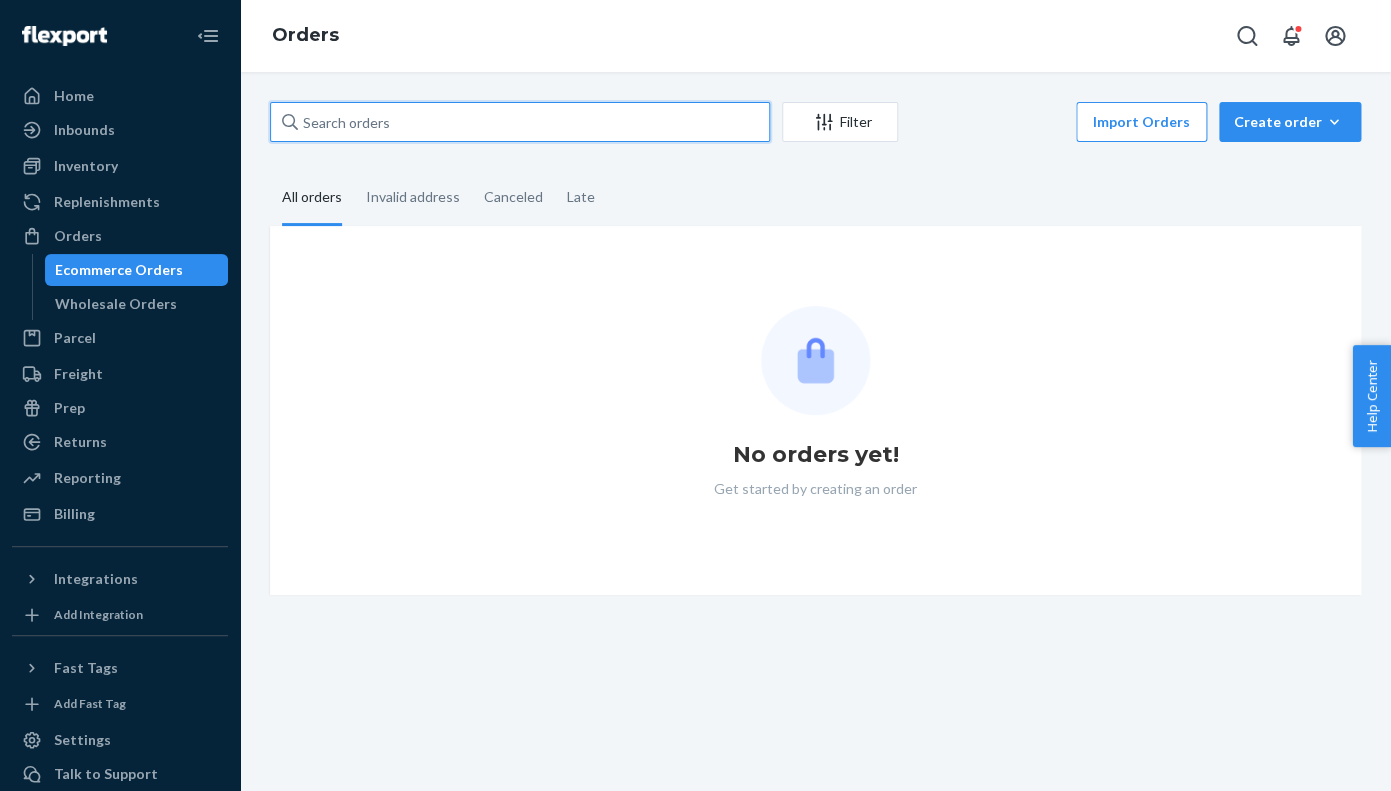 click at bounding box center (520, 122) 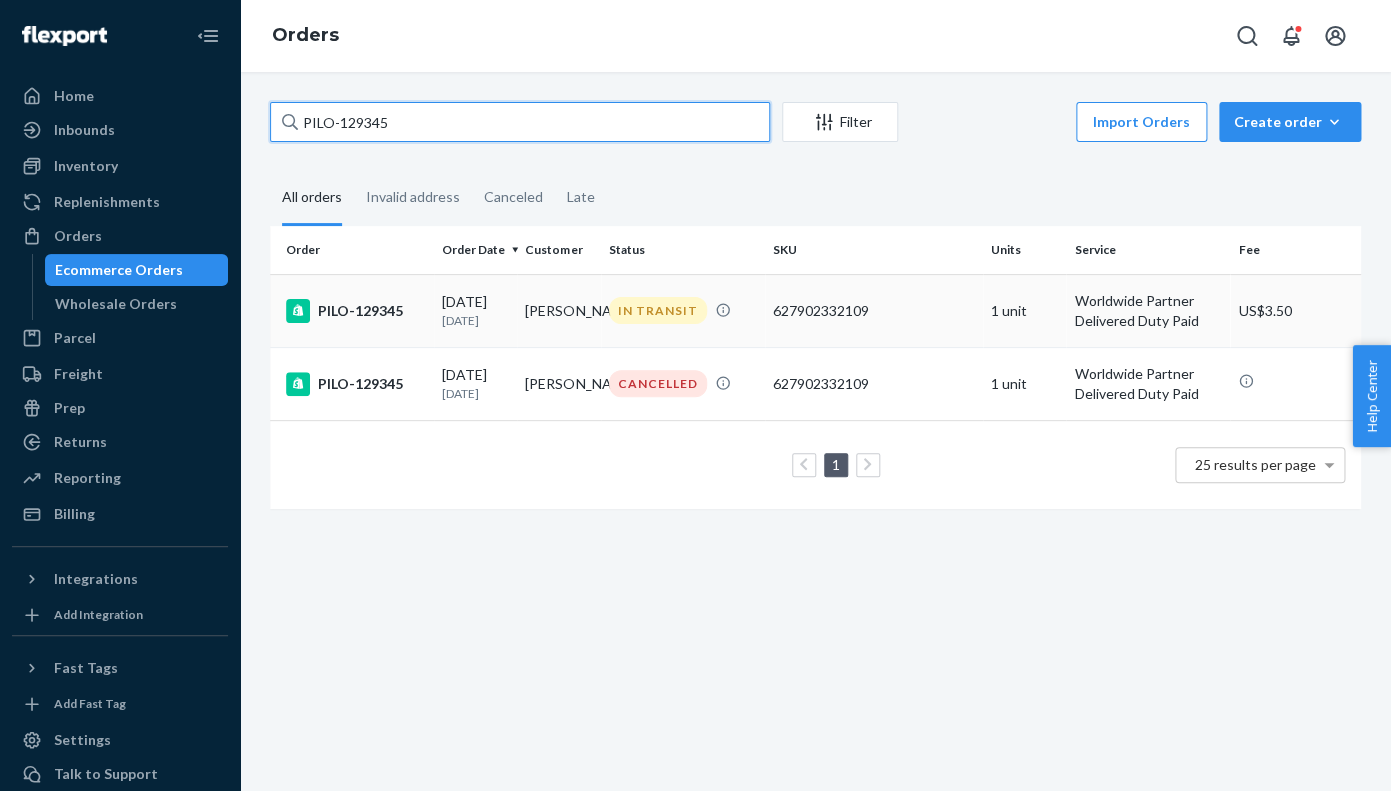 type on "PILO-129345" 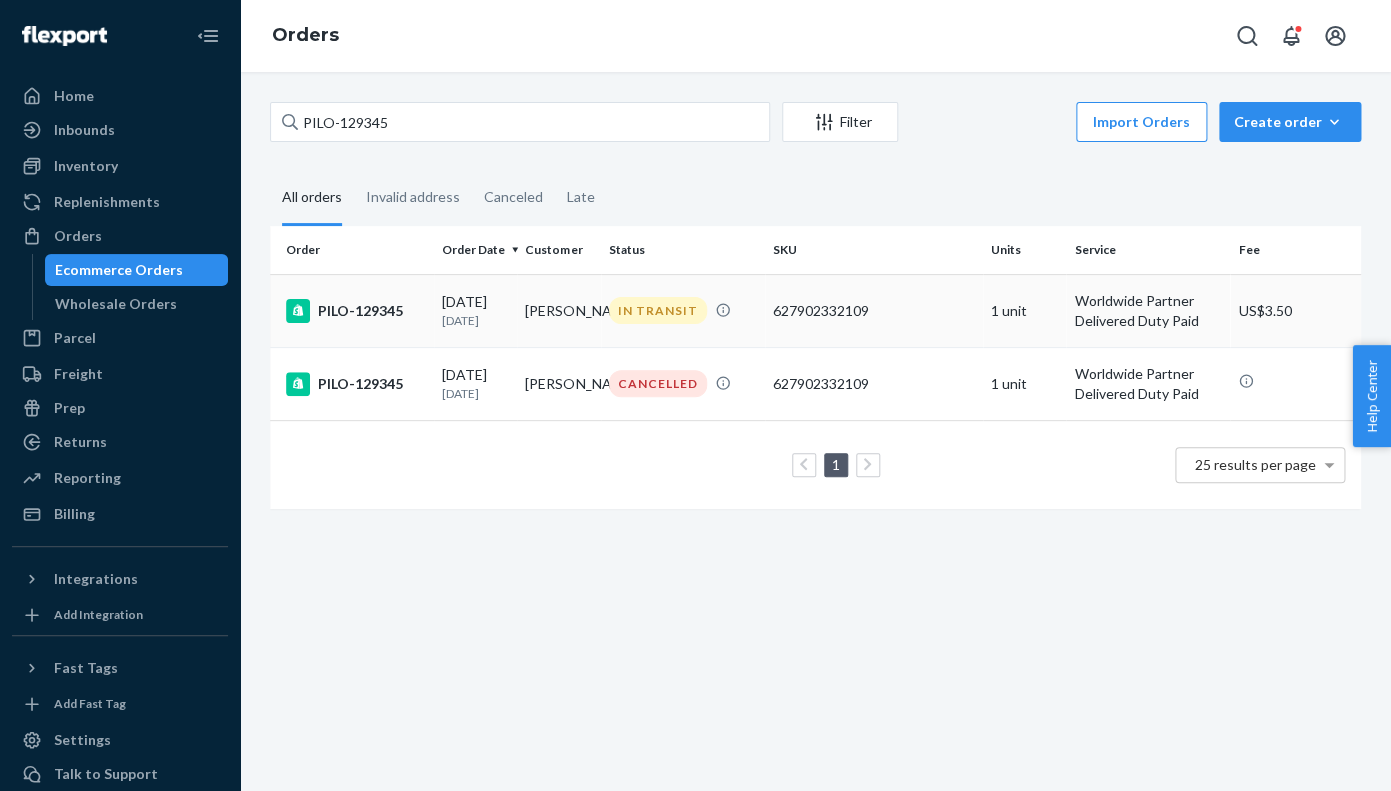 click on "PILO-129345" at bounding box center (356, 311) 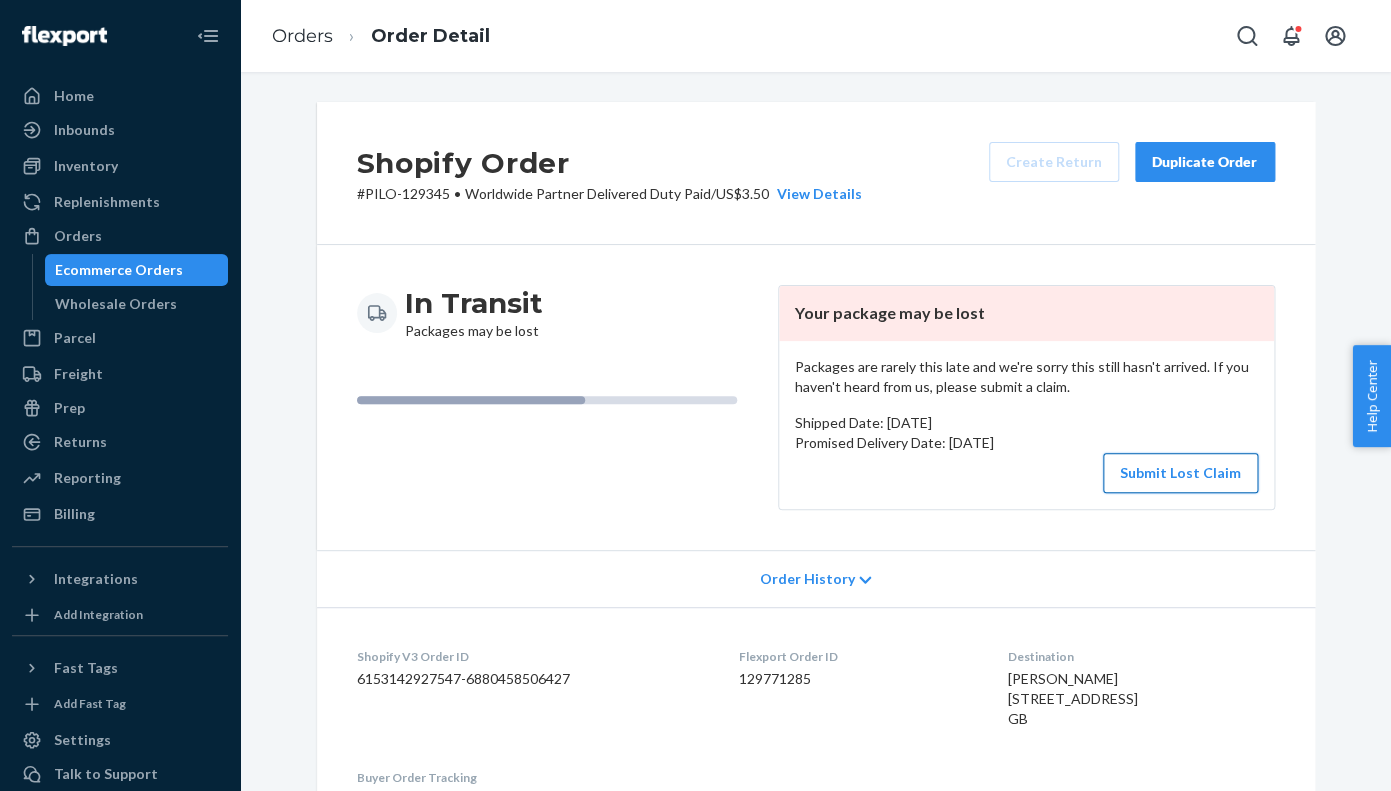 click on "Submit Lost Claim" at bounding box center (1180, 473) 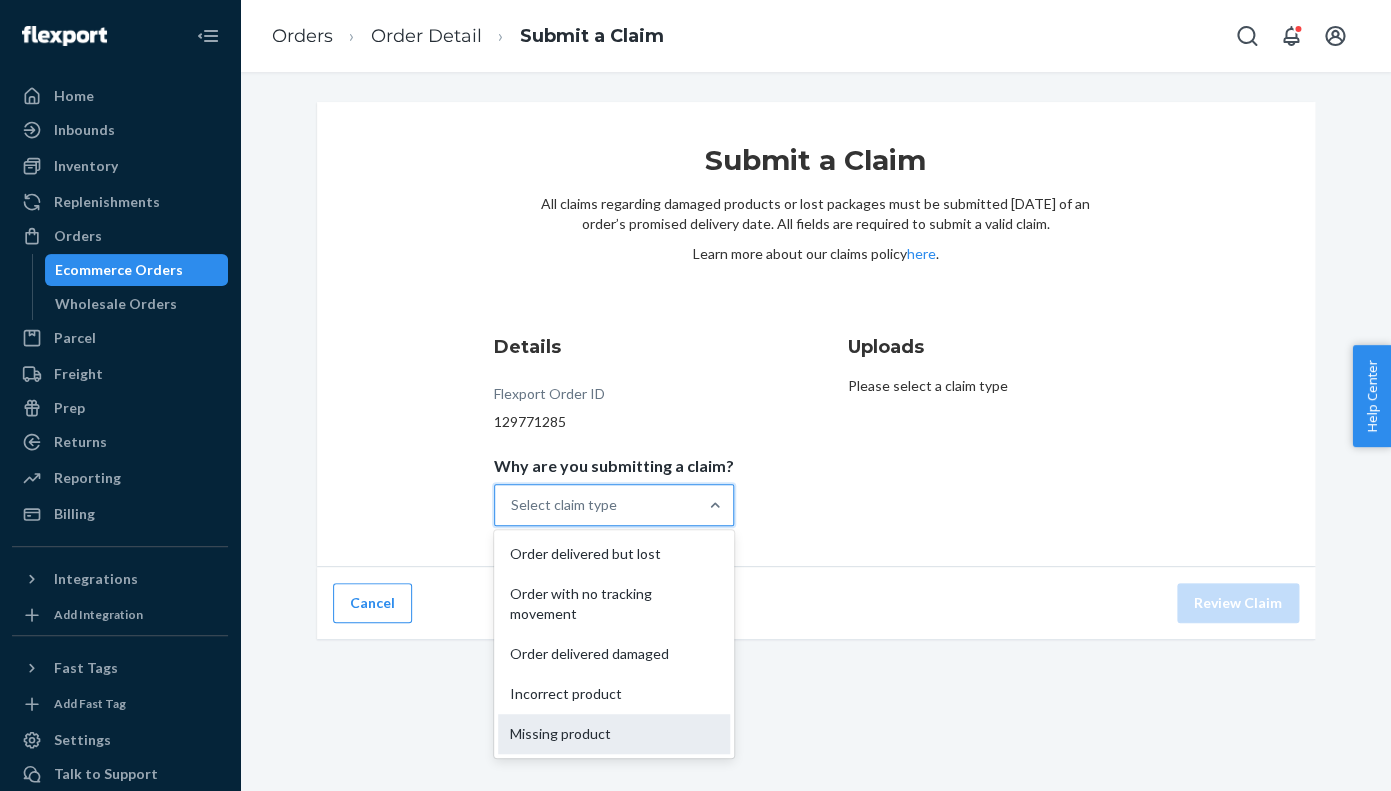 click on "Missing product" at bounding box center [614, 734] 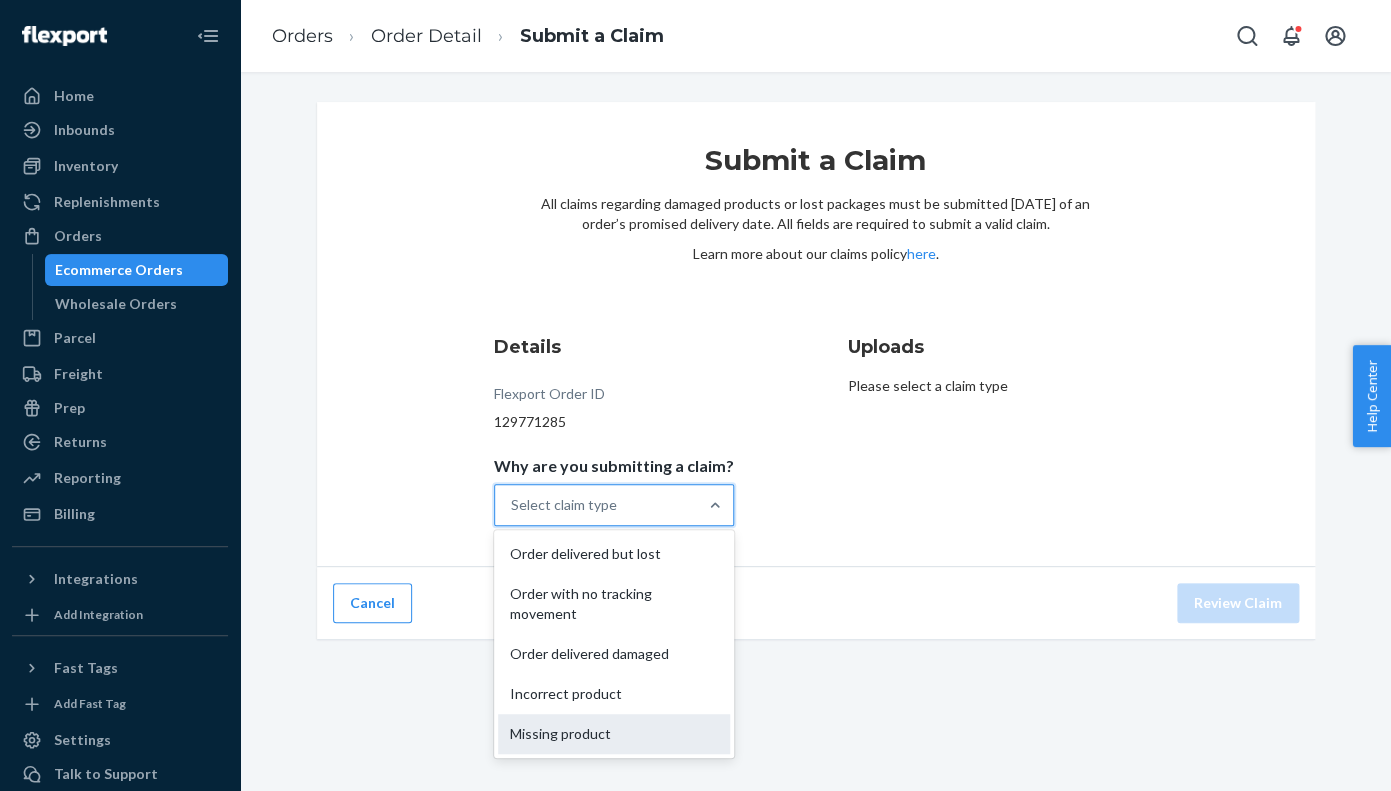 click on "Why are you submitting a claim?      option Missing product focused, 5 of 5. 5 results available. Use Up and Down to choose options, press Enter to select the currently focused option, press Escape to exit the menu, press Tab to select the option and exit the menu. Select claim type Order delivered but lost Order with no tracking movement Order delivered damaged Incorrect product Missing product" at bounding box center [512, 505] 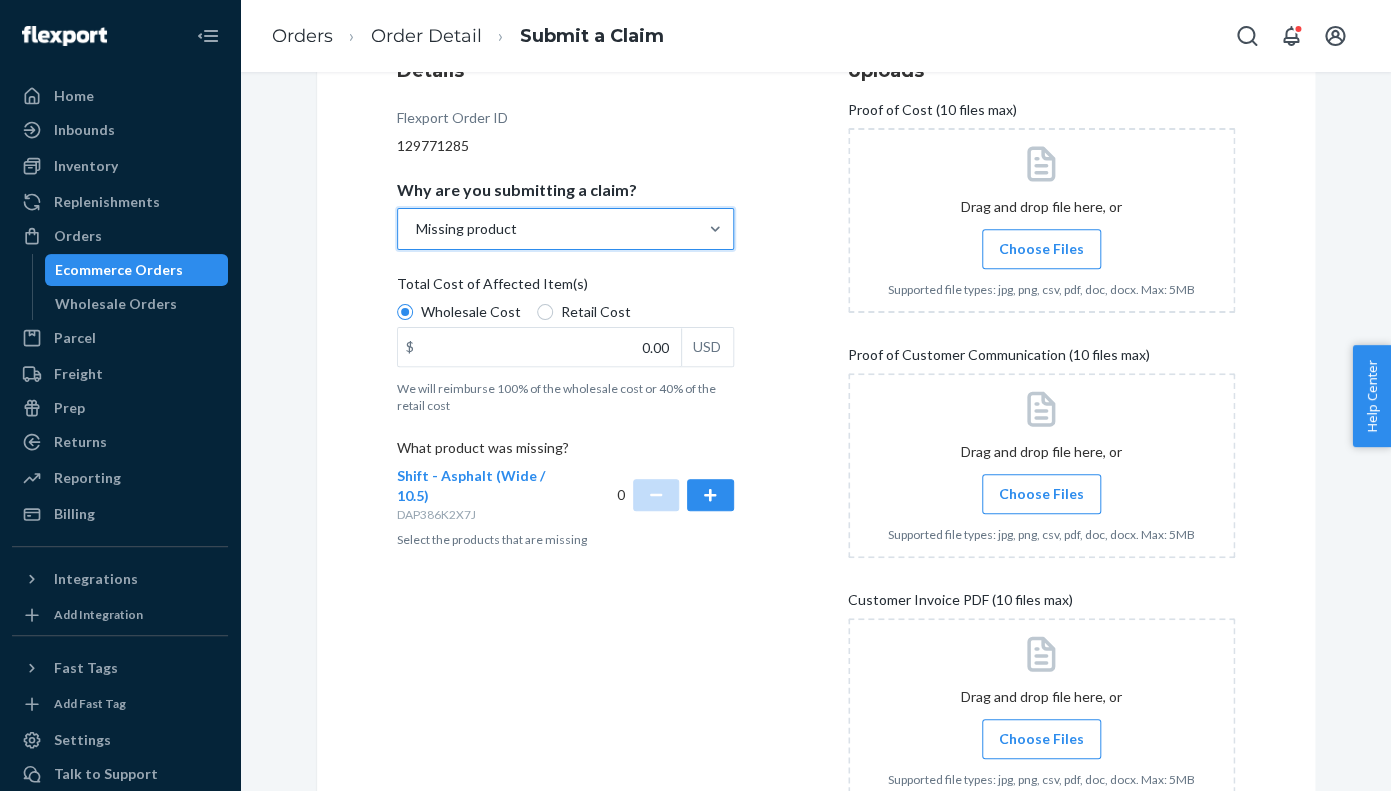 scroll, scrollTop: 286, scrollLeft: 0, axis: vertical 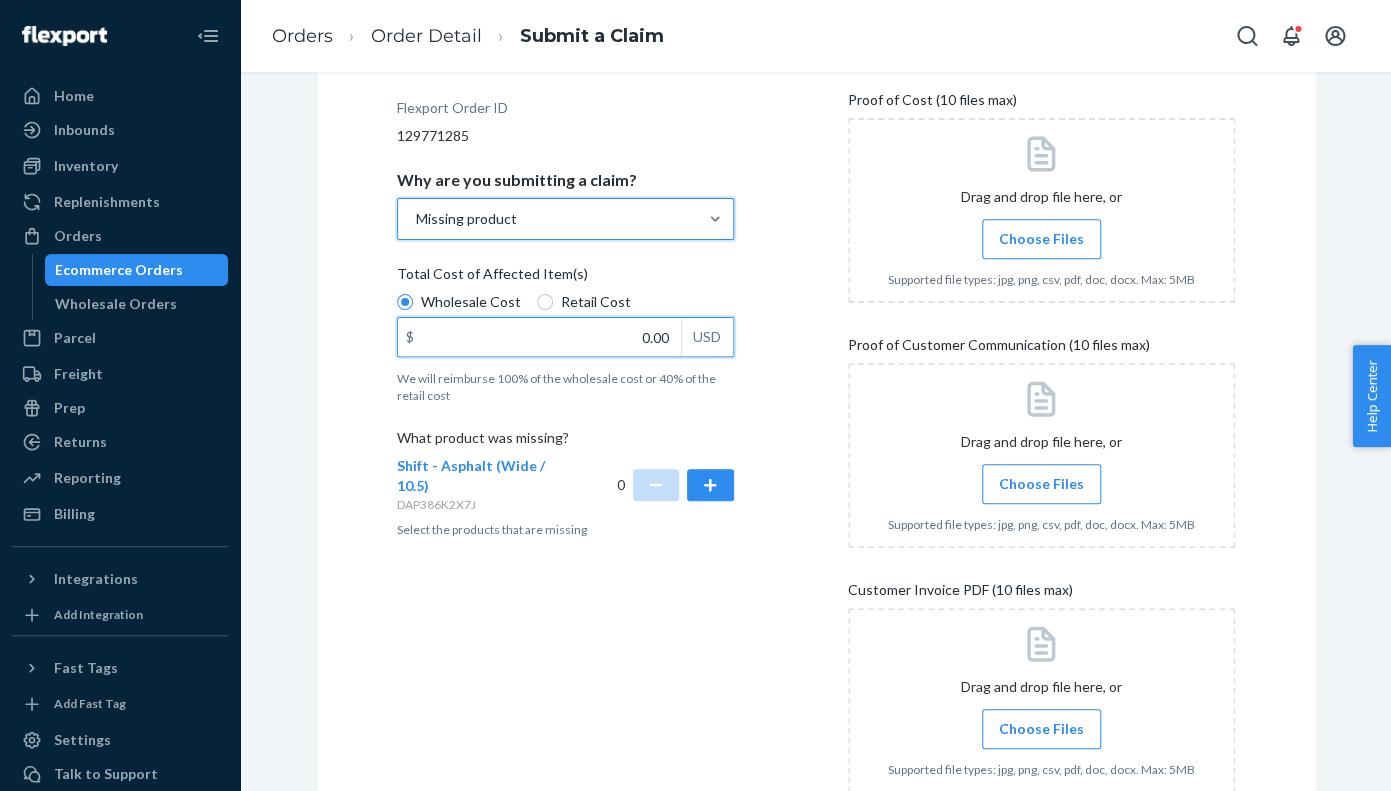 click on "0.00" at bounding box center (539, 337) 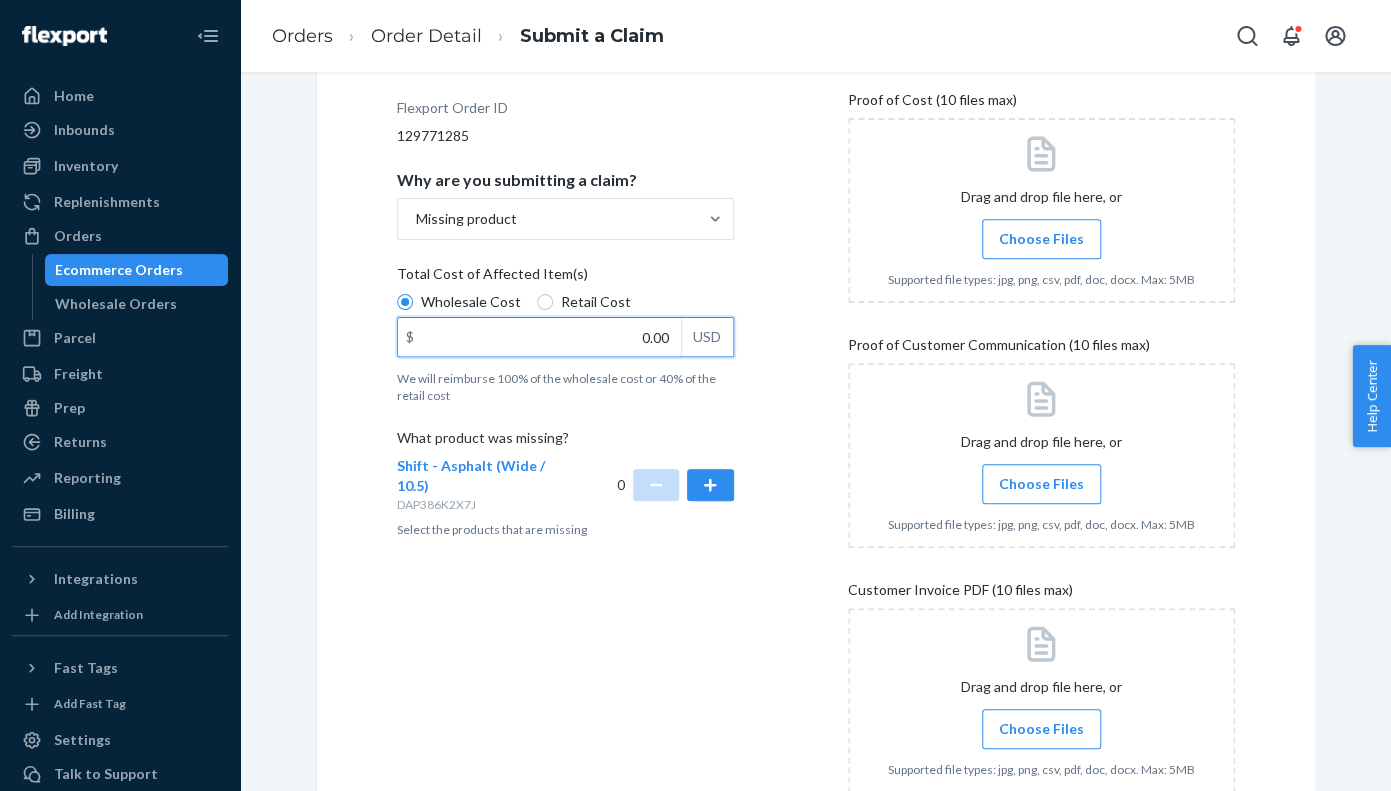 paste on "308.07" 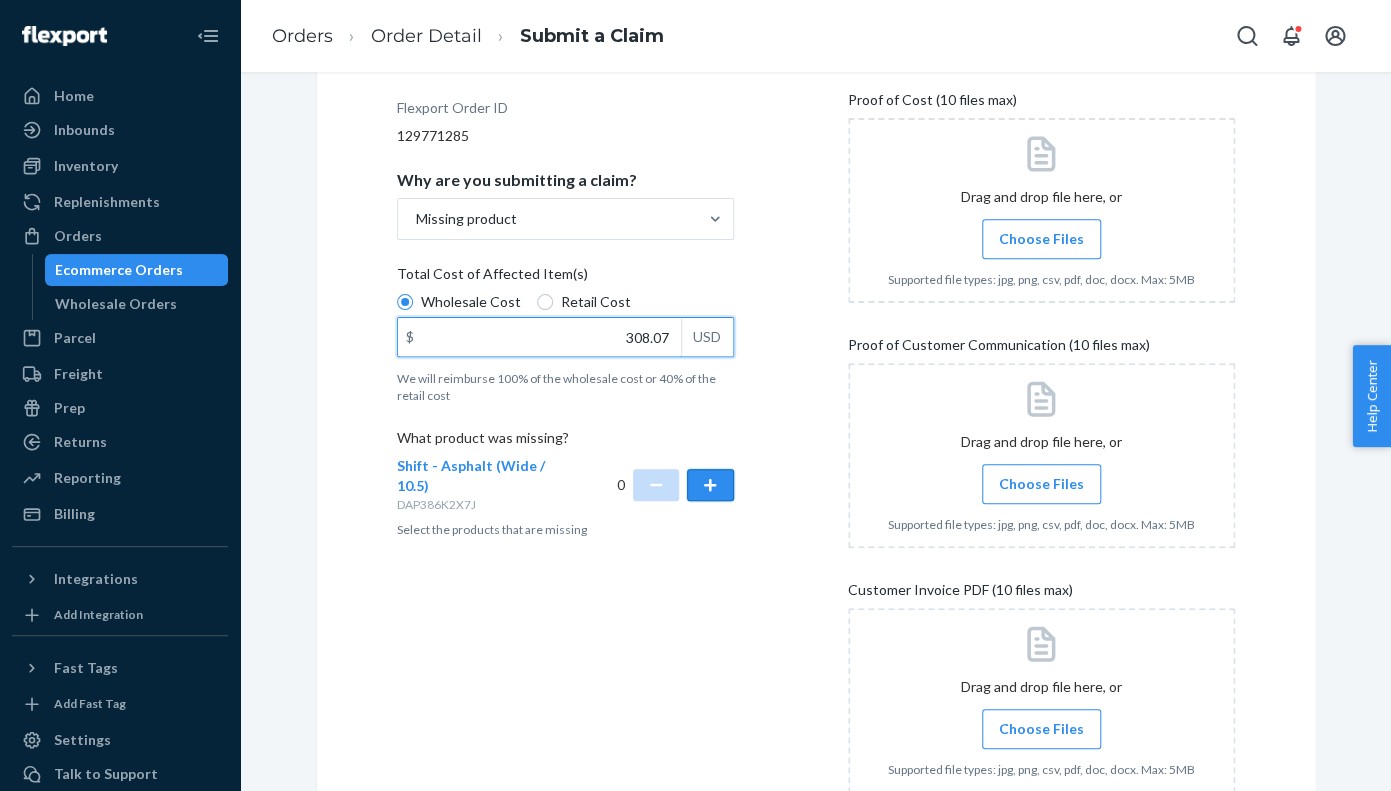 type on "308.07" 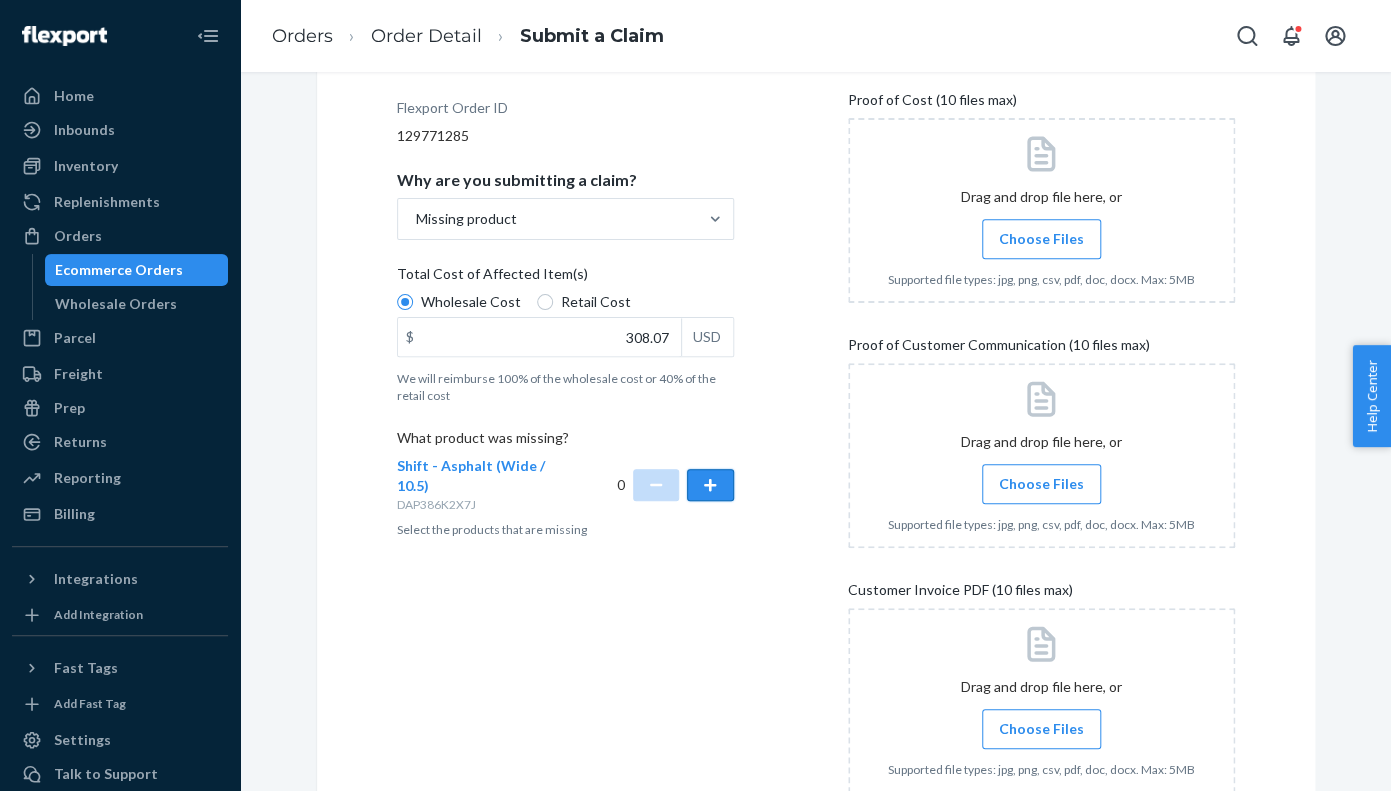 click at bounding box center (710, 485) 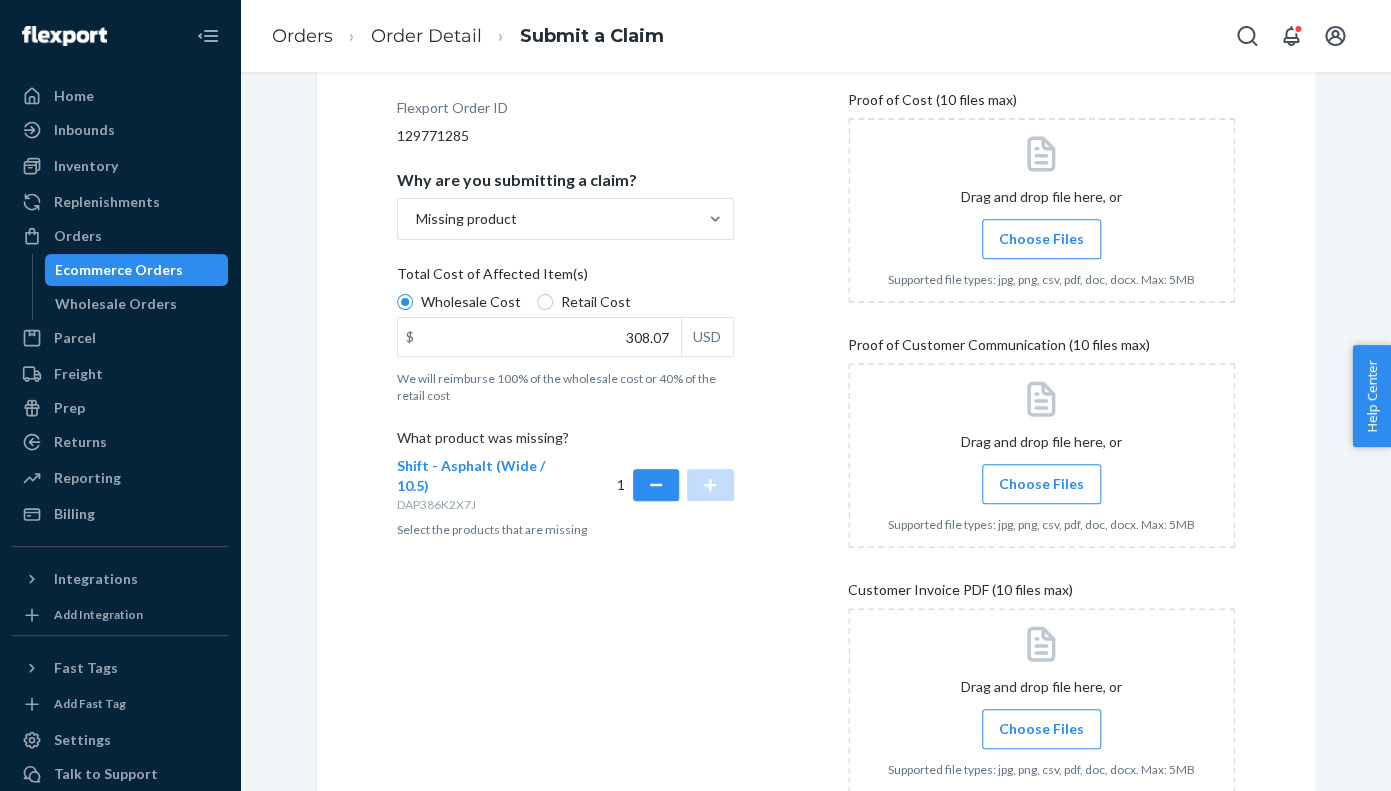 click on "Choose Files" at bounding box center (1041, 239) 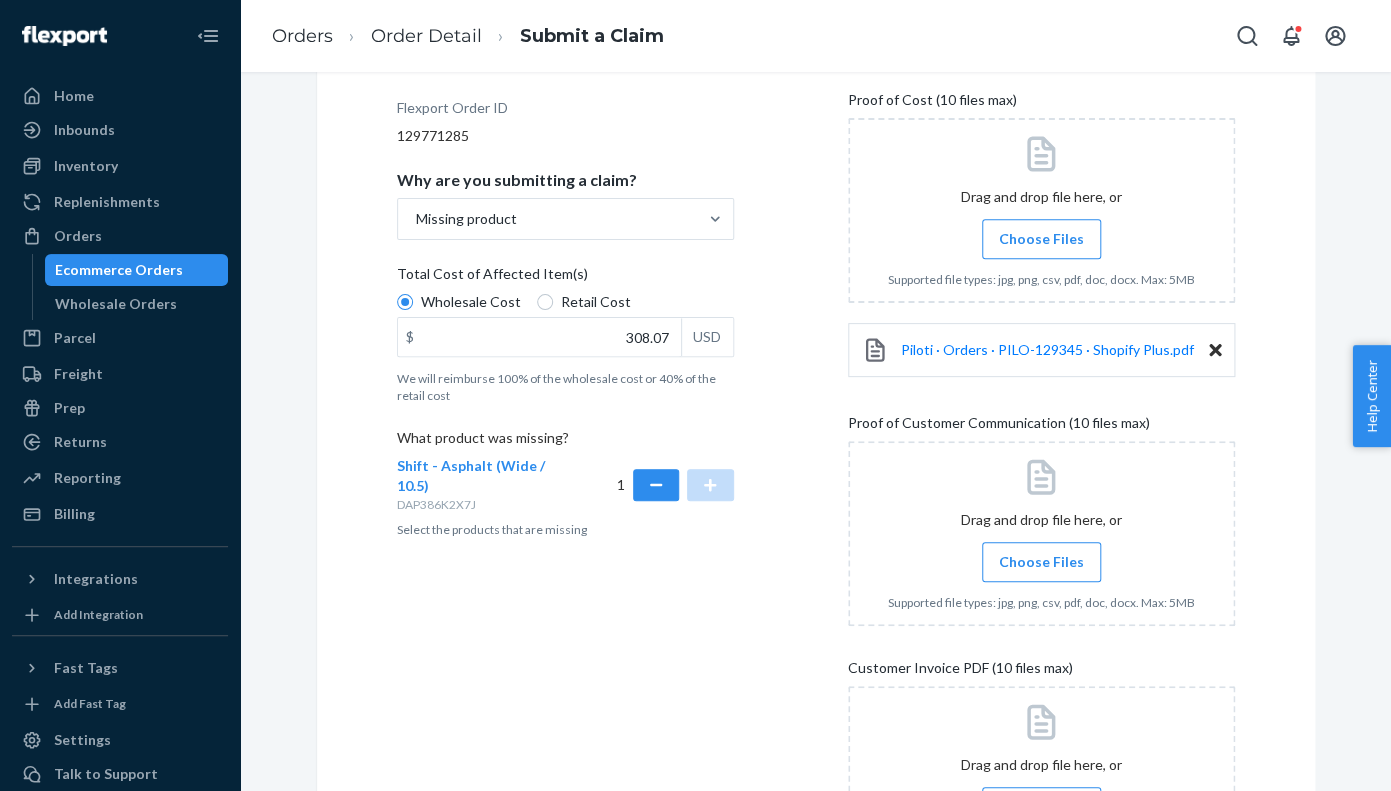 click on "Choose Files" at bounding box center [1041, 562] 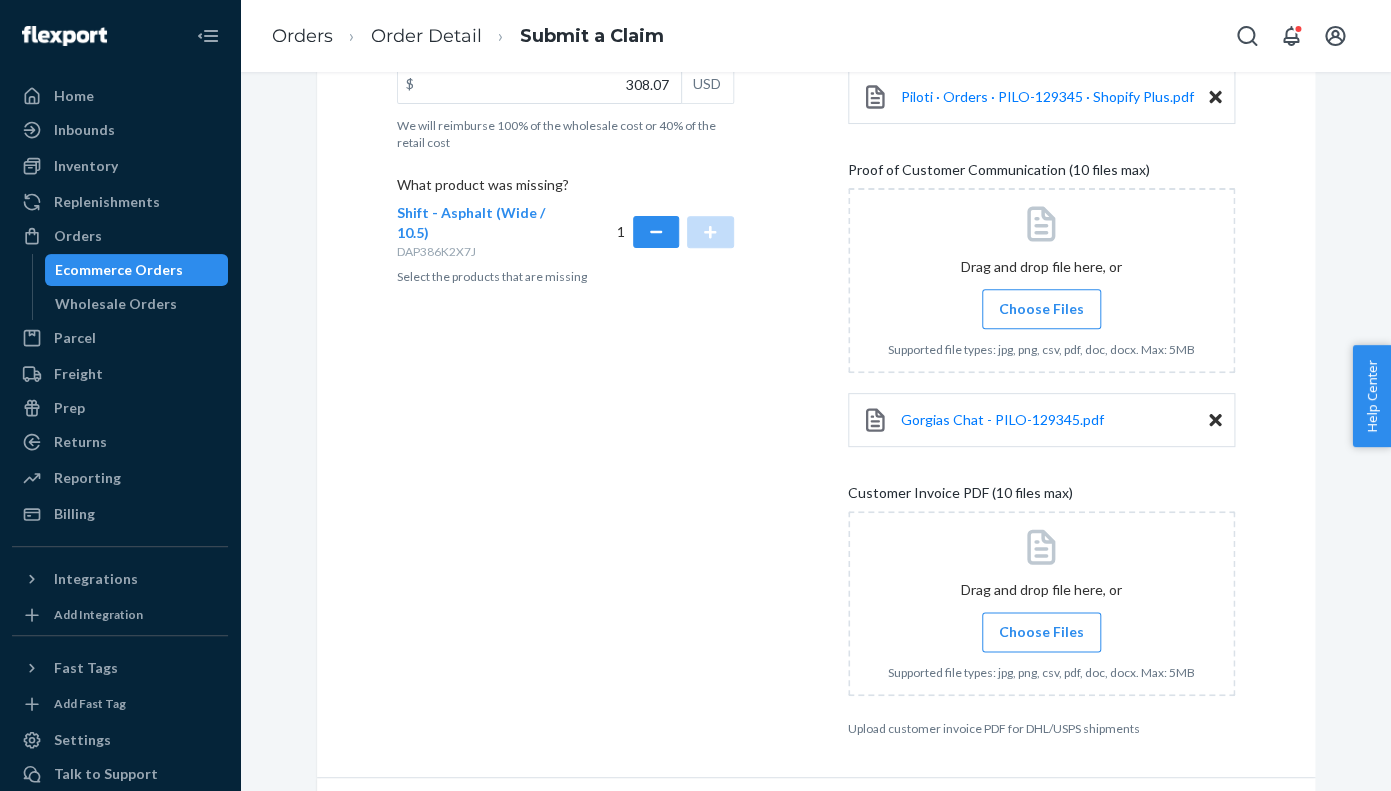 scroll, scrollTop: 543, scrollLeft: 0, axis: vertical 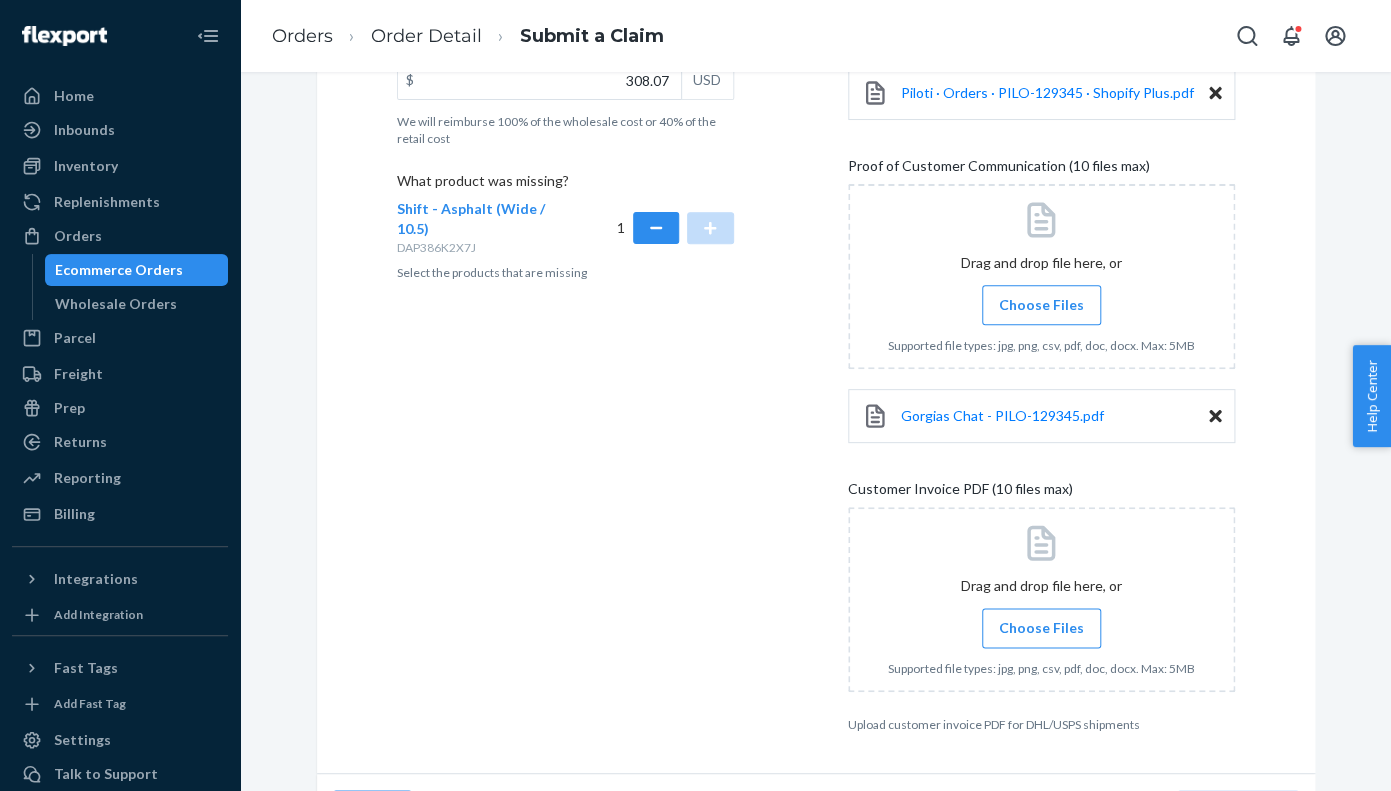 click on "Choose Files" at bounding box center [1041, 628] 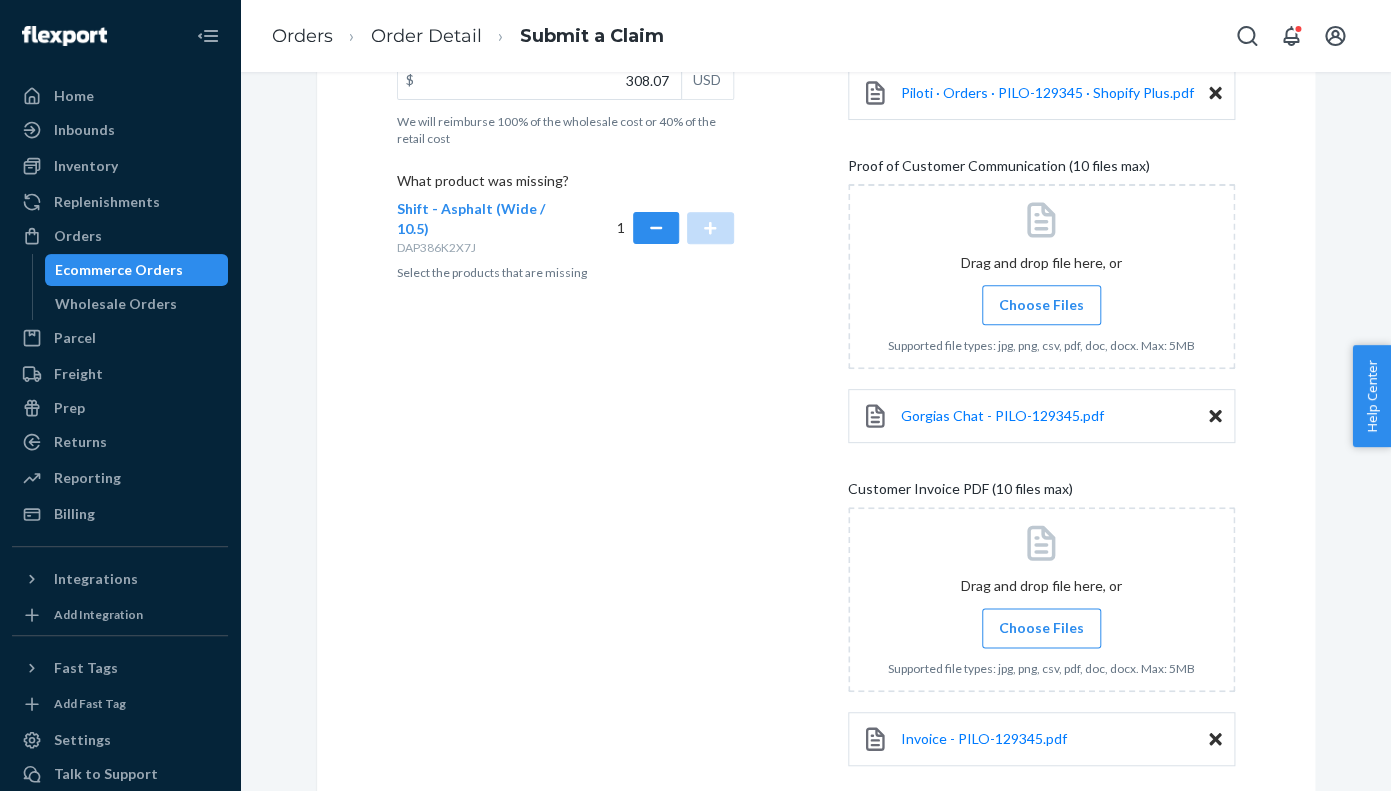 scroll, scrollTop: 678, scrollLeft: 0, axis: vertical 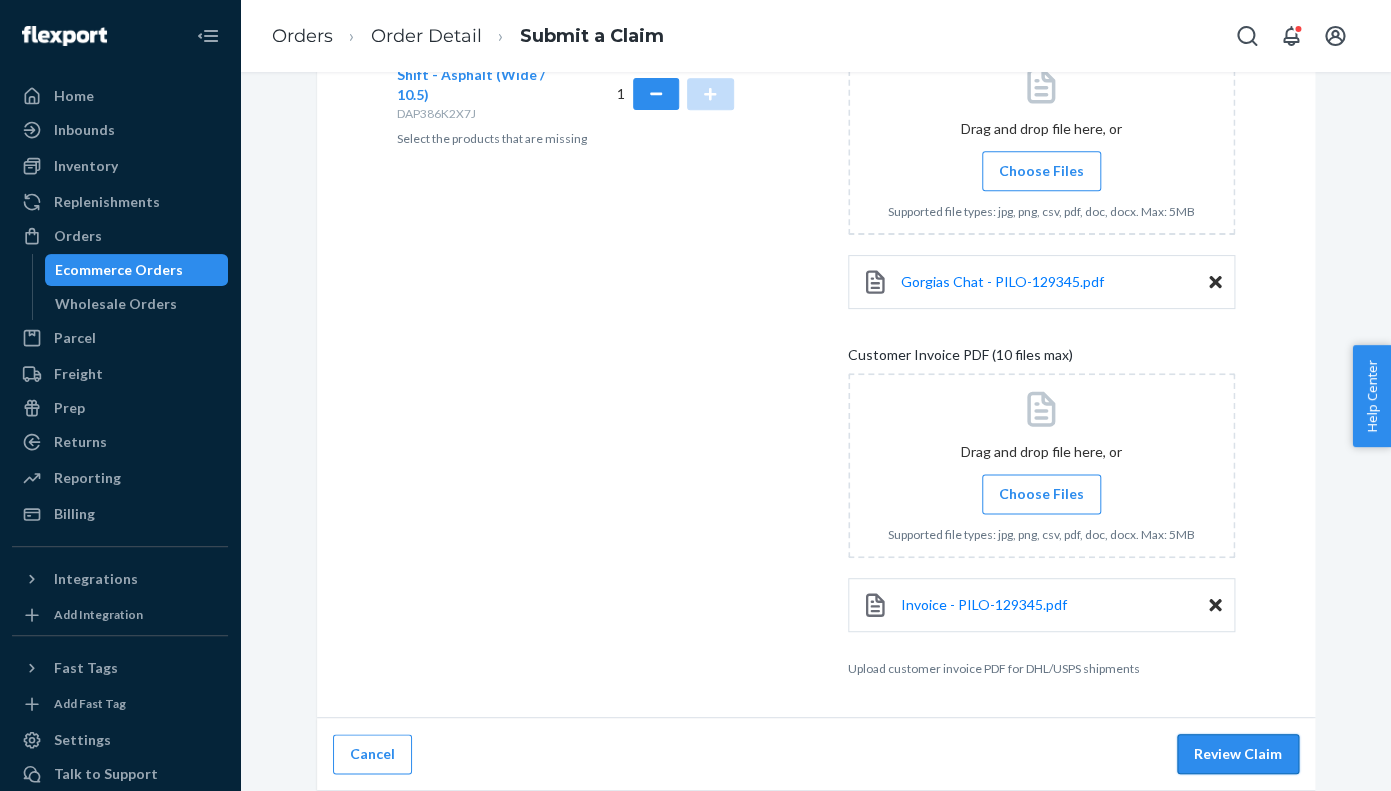 click on "Review Claim" at bounding box center [1238, 754] 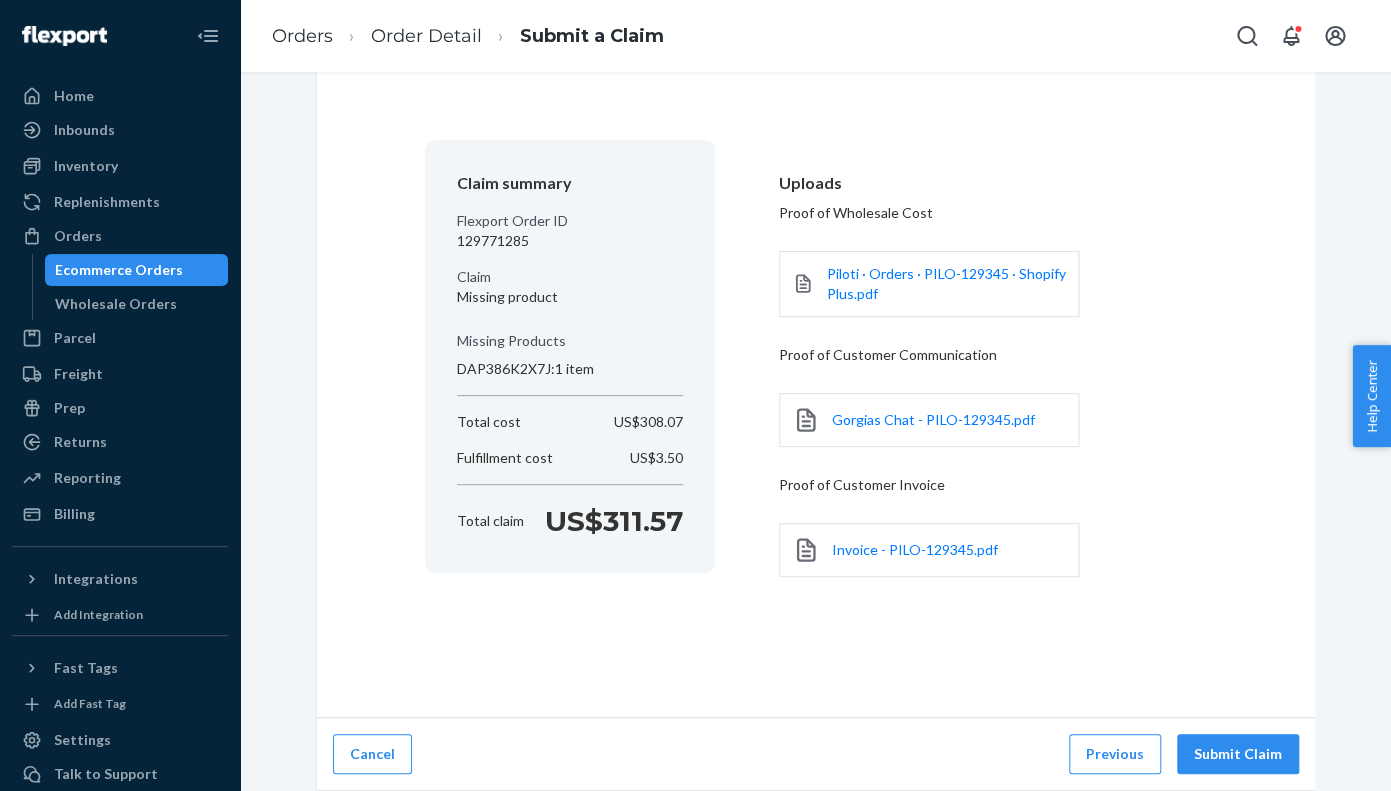 scroll, scrollTop: 102, scrollLeft: 0, axis: vertical 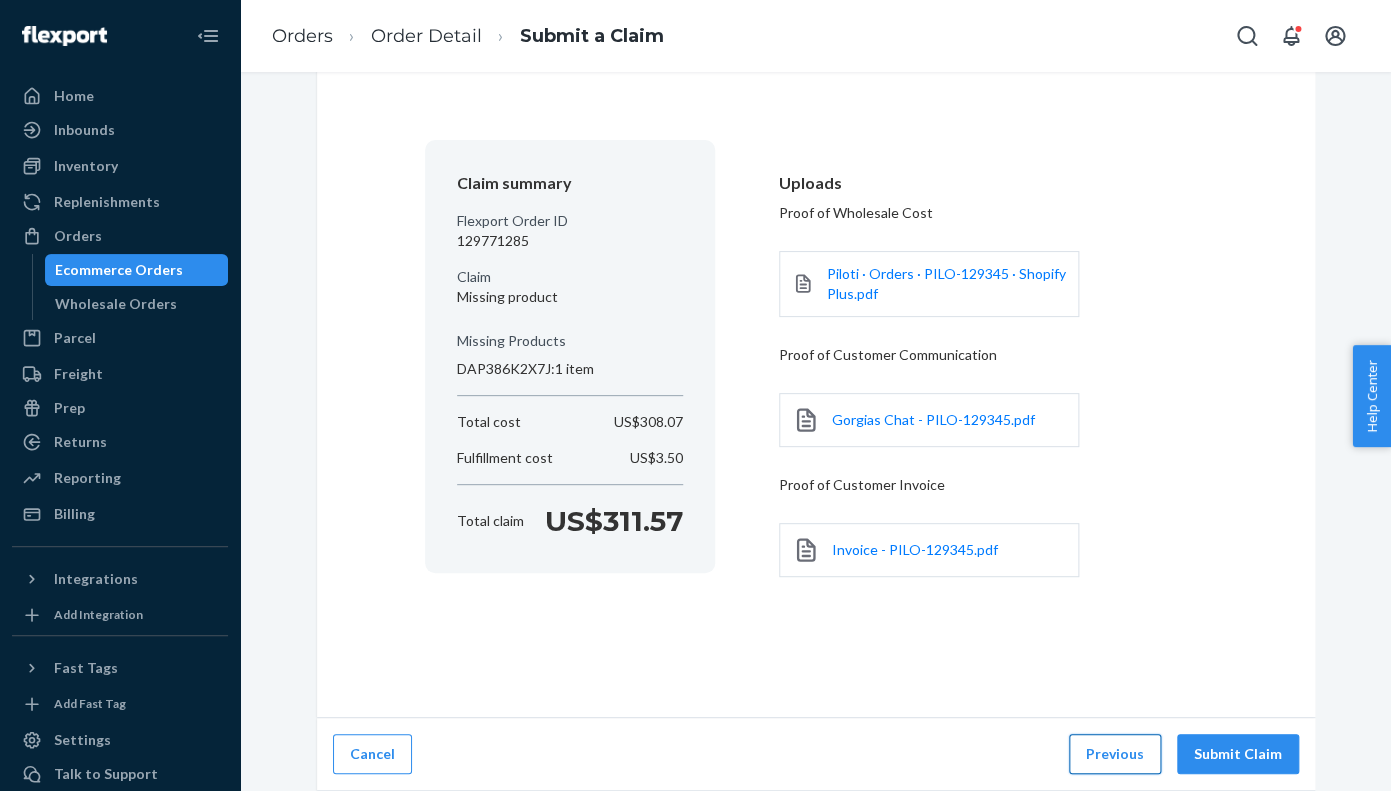 click on "Previous" at bounding box center (1115, 754) 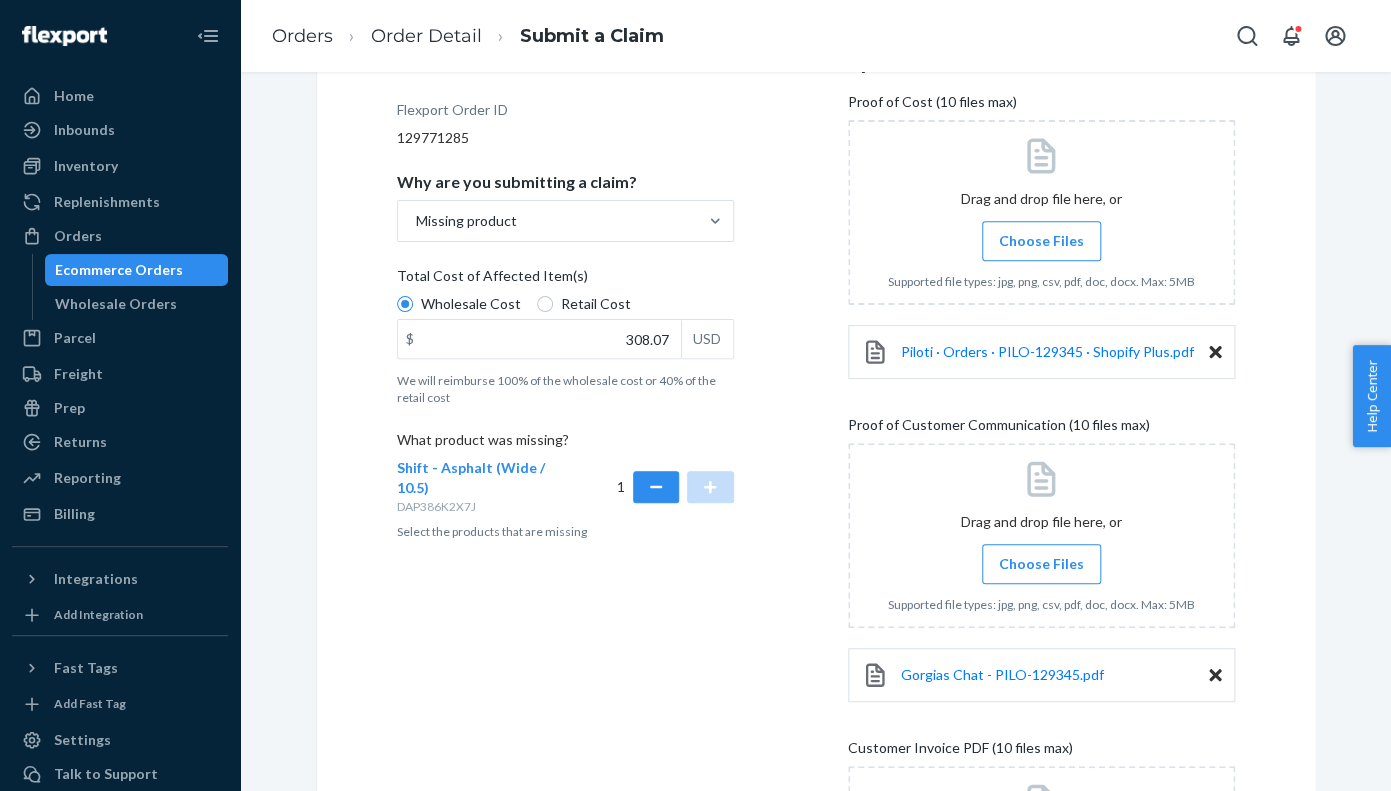 scroll, scrollTop: 14, scrollLeft: 0, axis: vertical 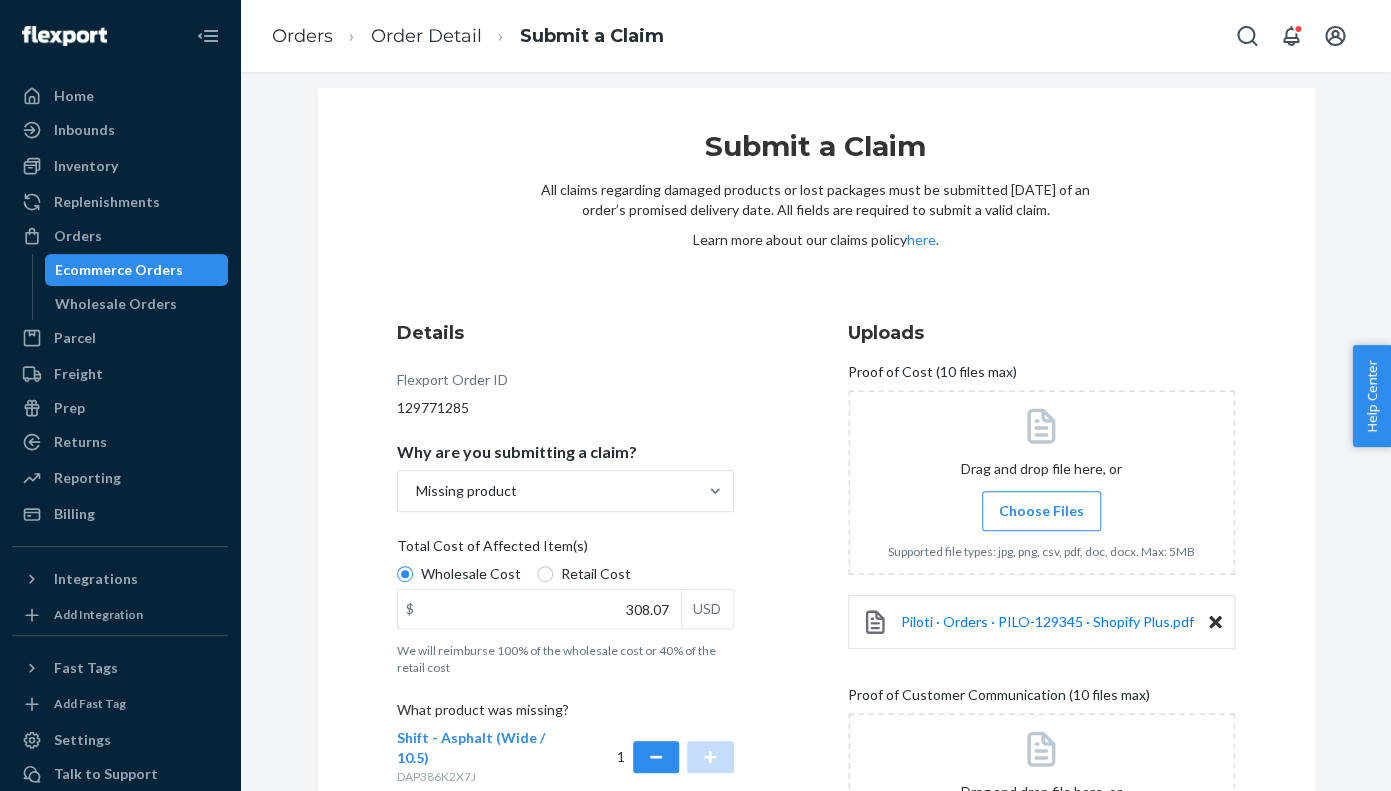 click on "Retail Cost" at bounding box center (584, 574) 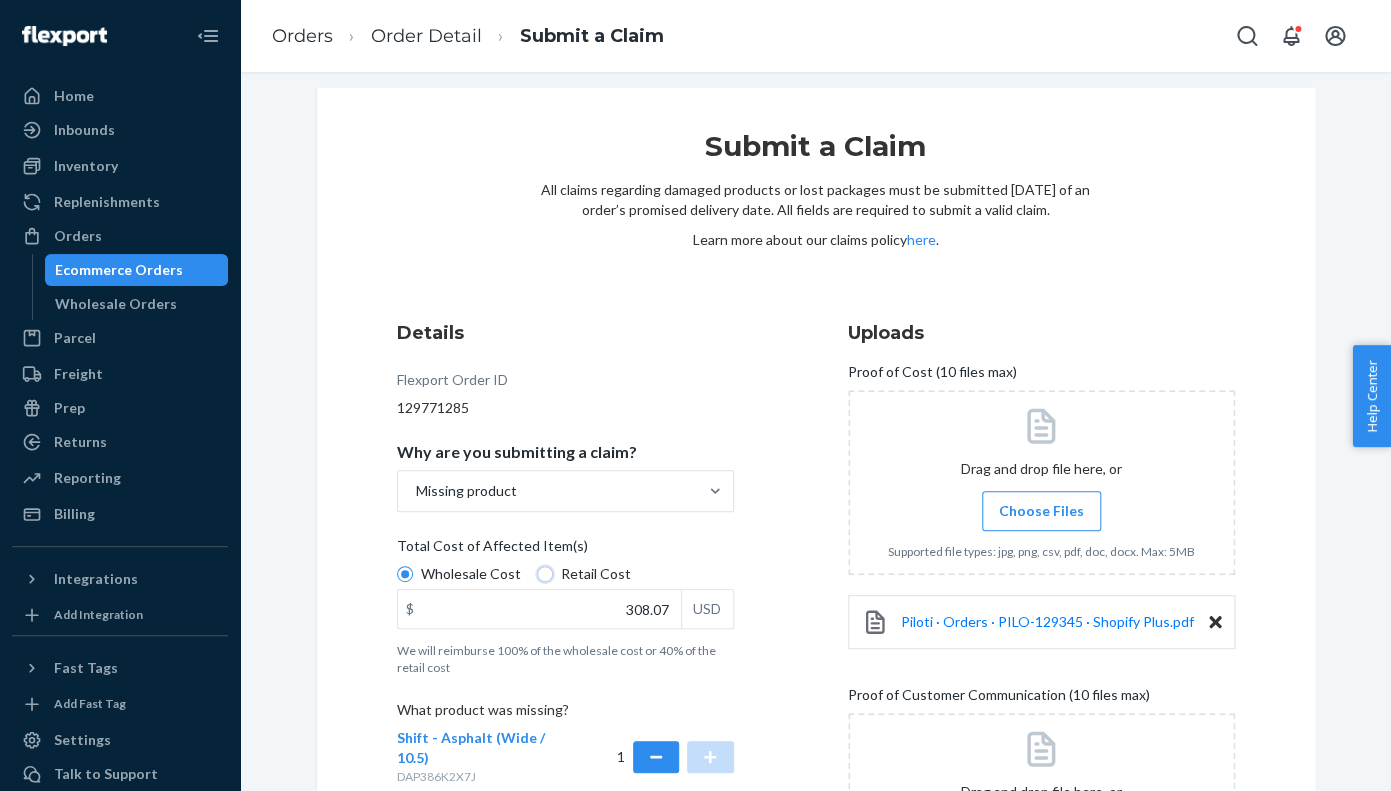 click on "Retail Cost" at bounding box center [545, 574] 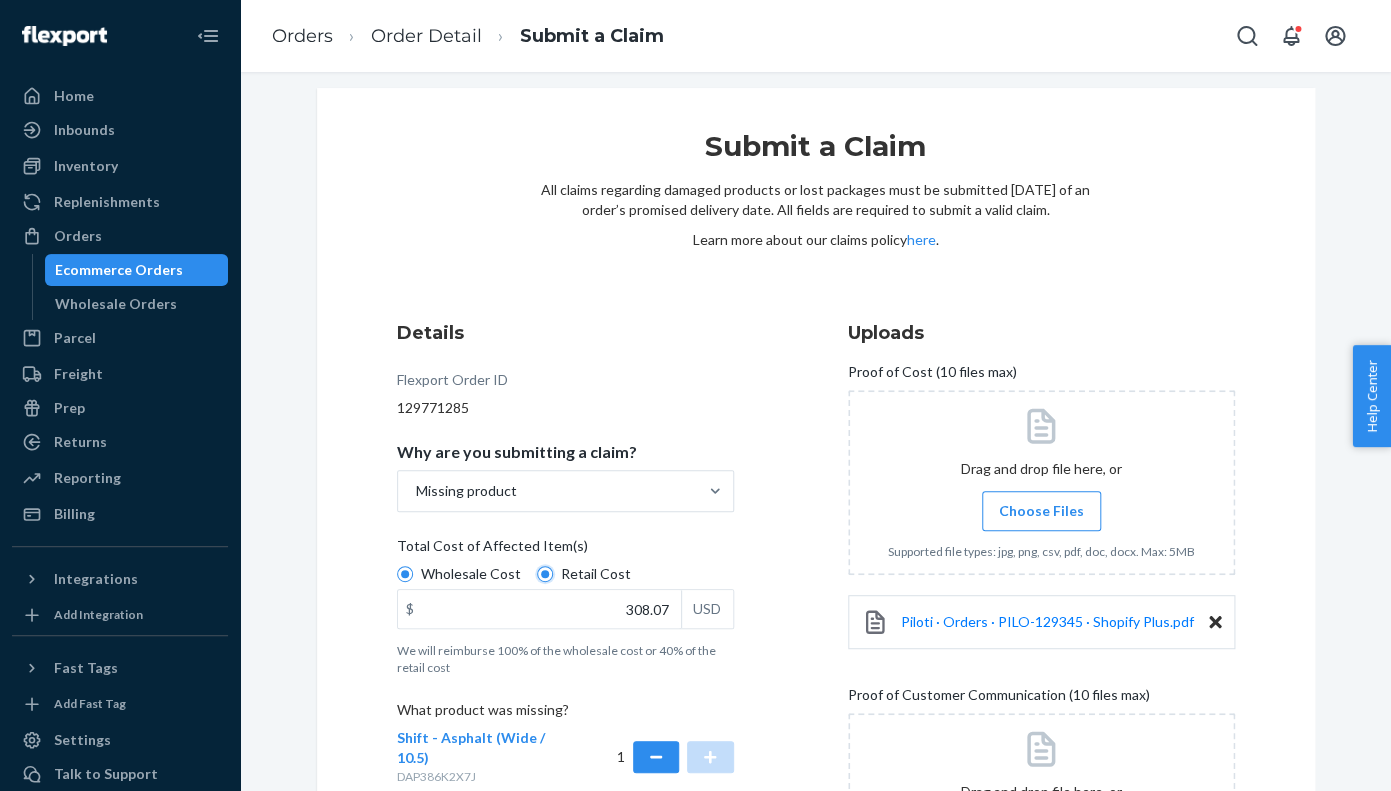 radio on "true" 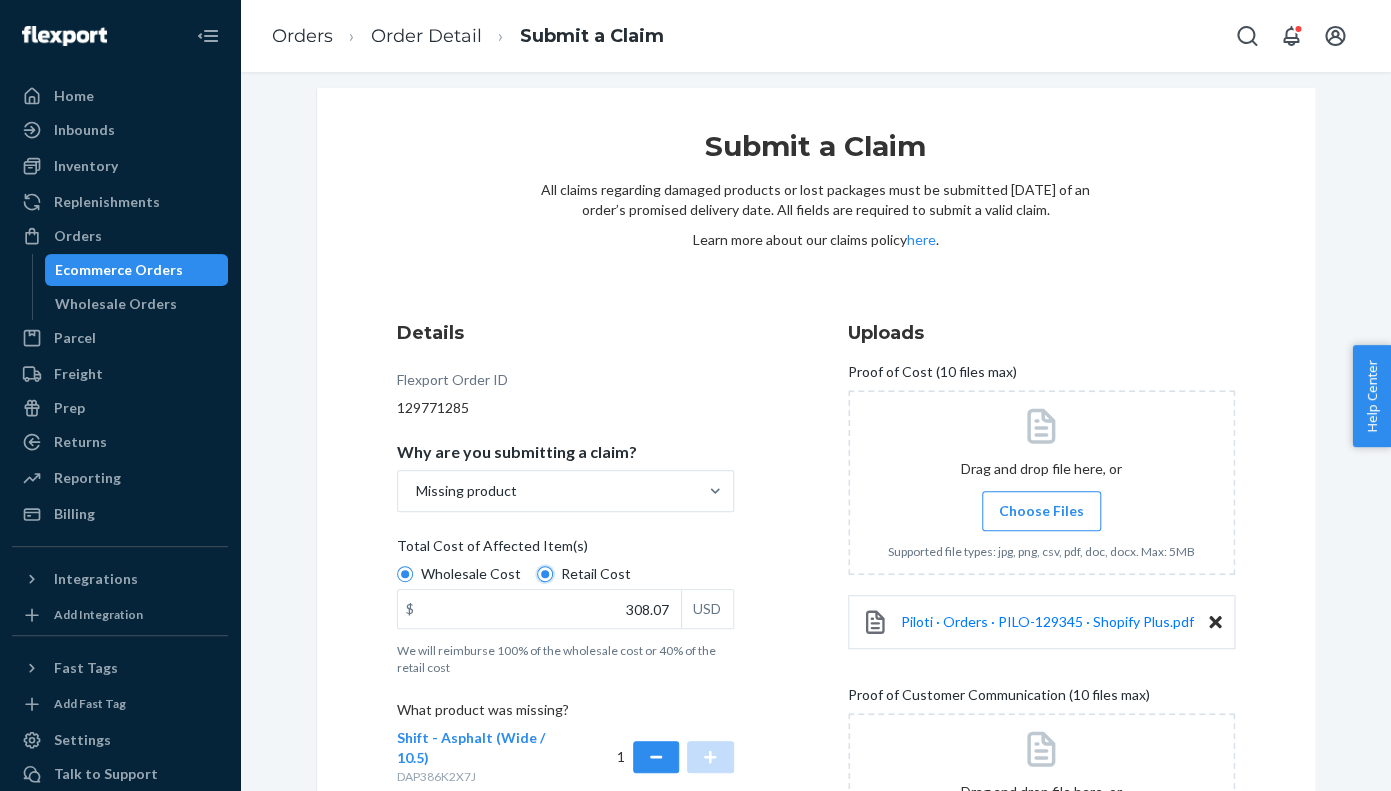 radio on "false" 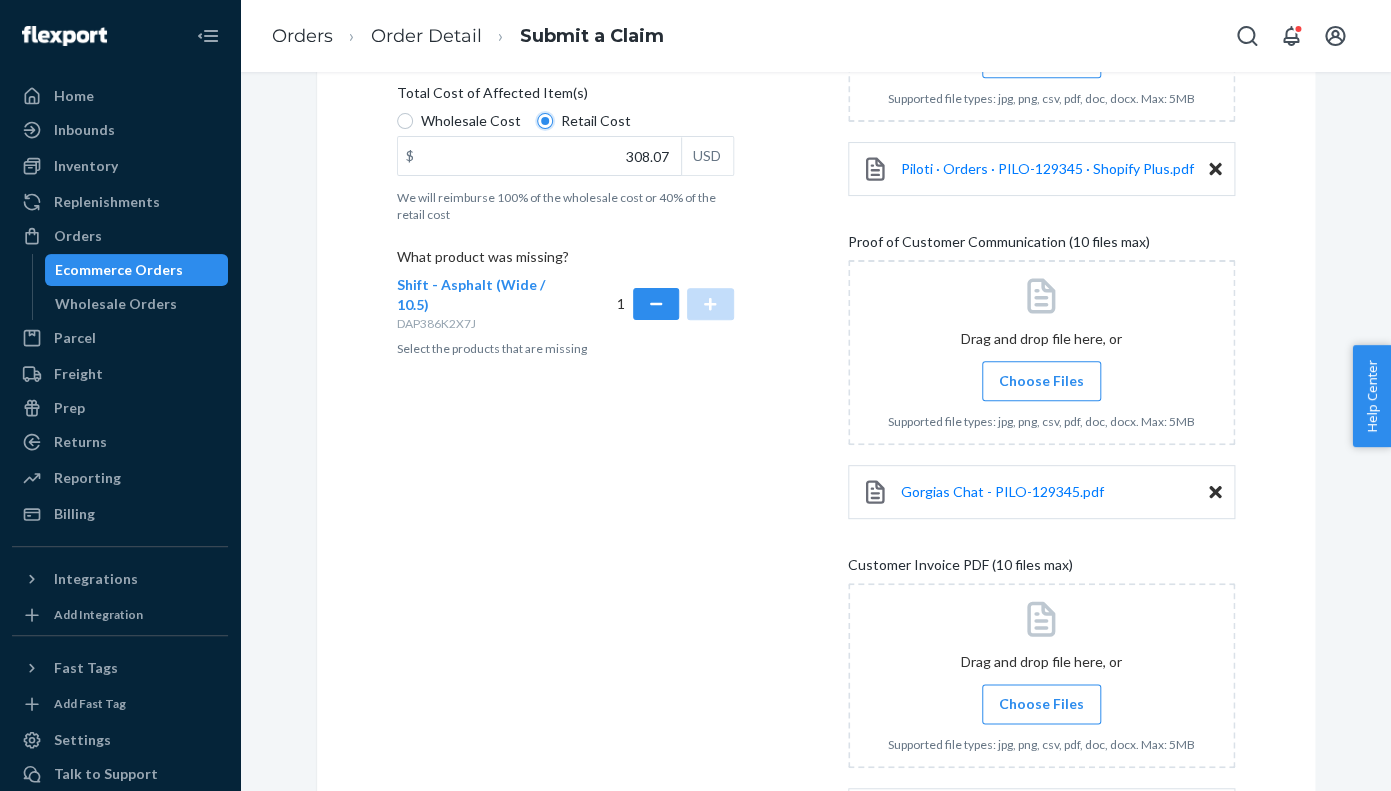 scroll, scrollTop: 678, scrollLeft: 0, axis: vertical 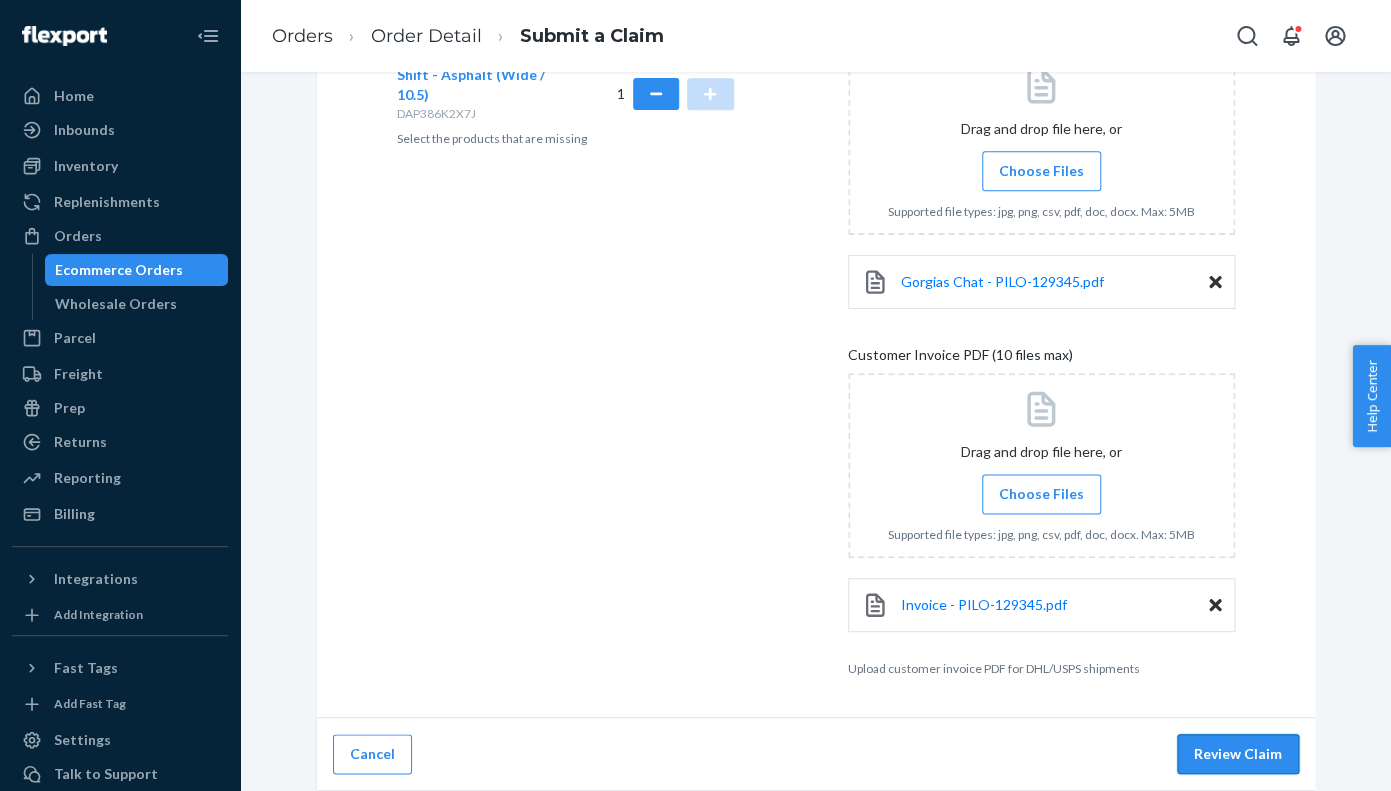 click on "Review Claim" at bounding box center (1238, 754) 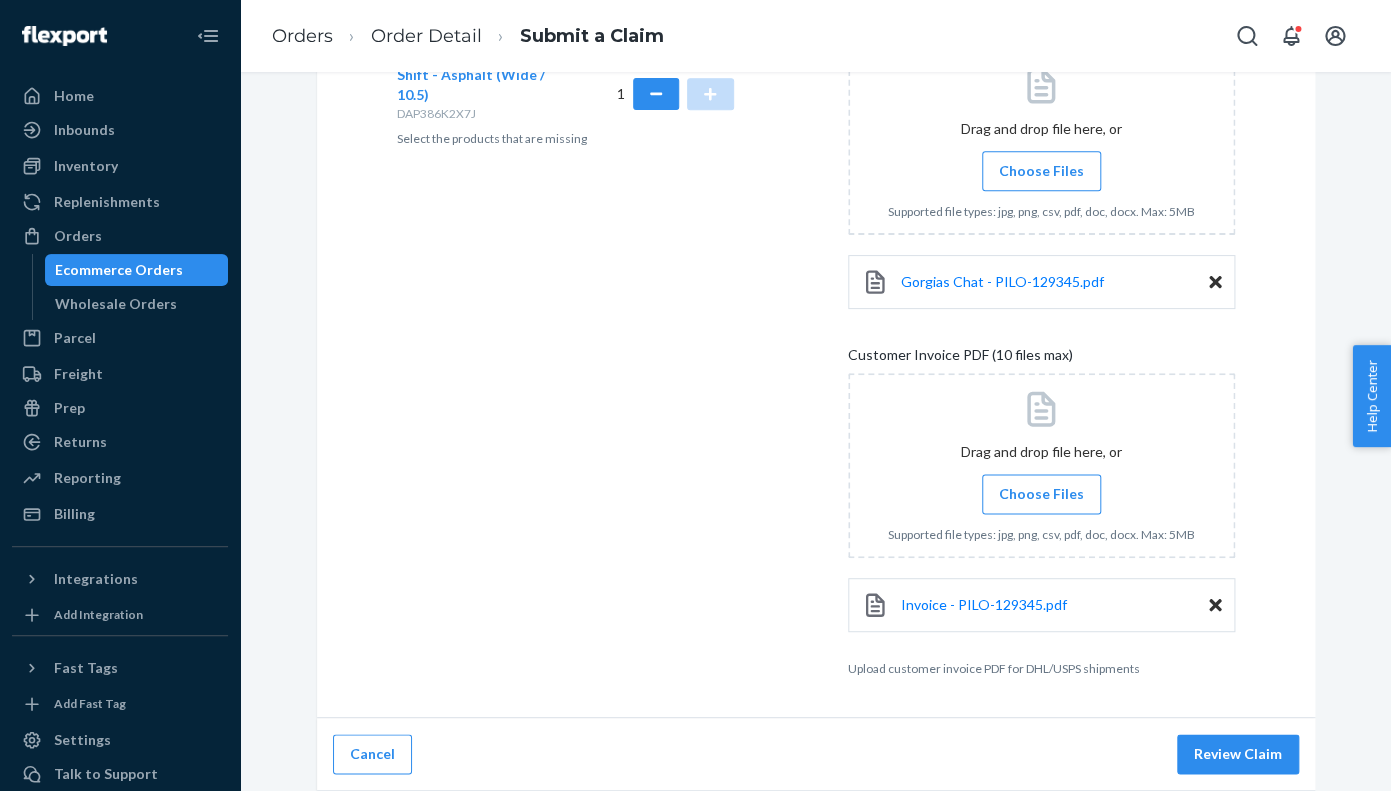 scroll, scrollTop: 102, scrollLeft: 0, axis: vertical 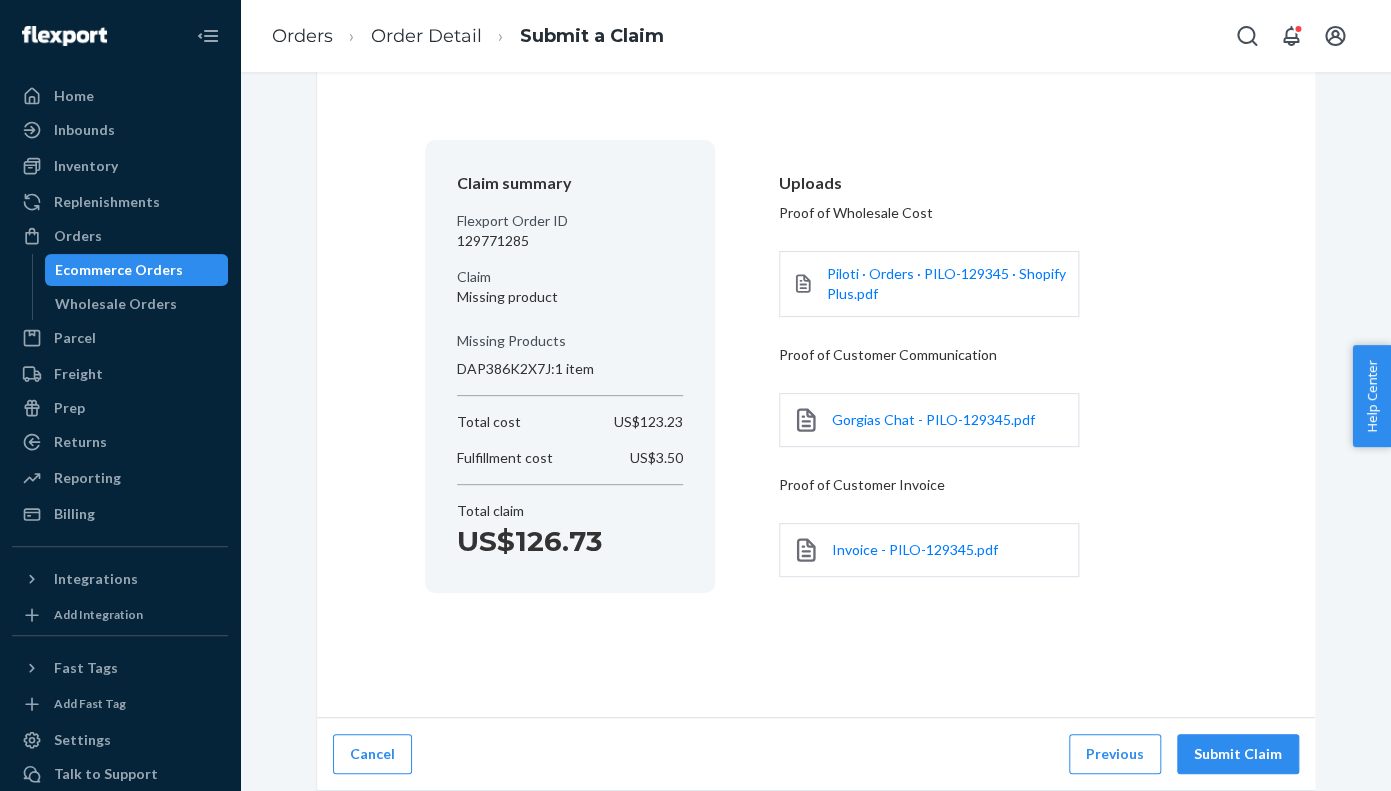 click on "Cancel Previous Submit Claim" at bounding box center [816, 754] 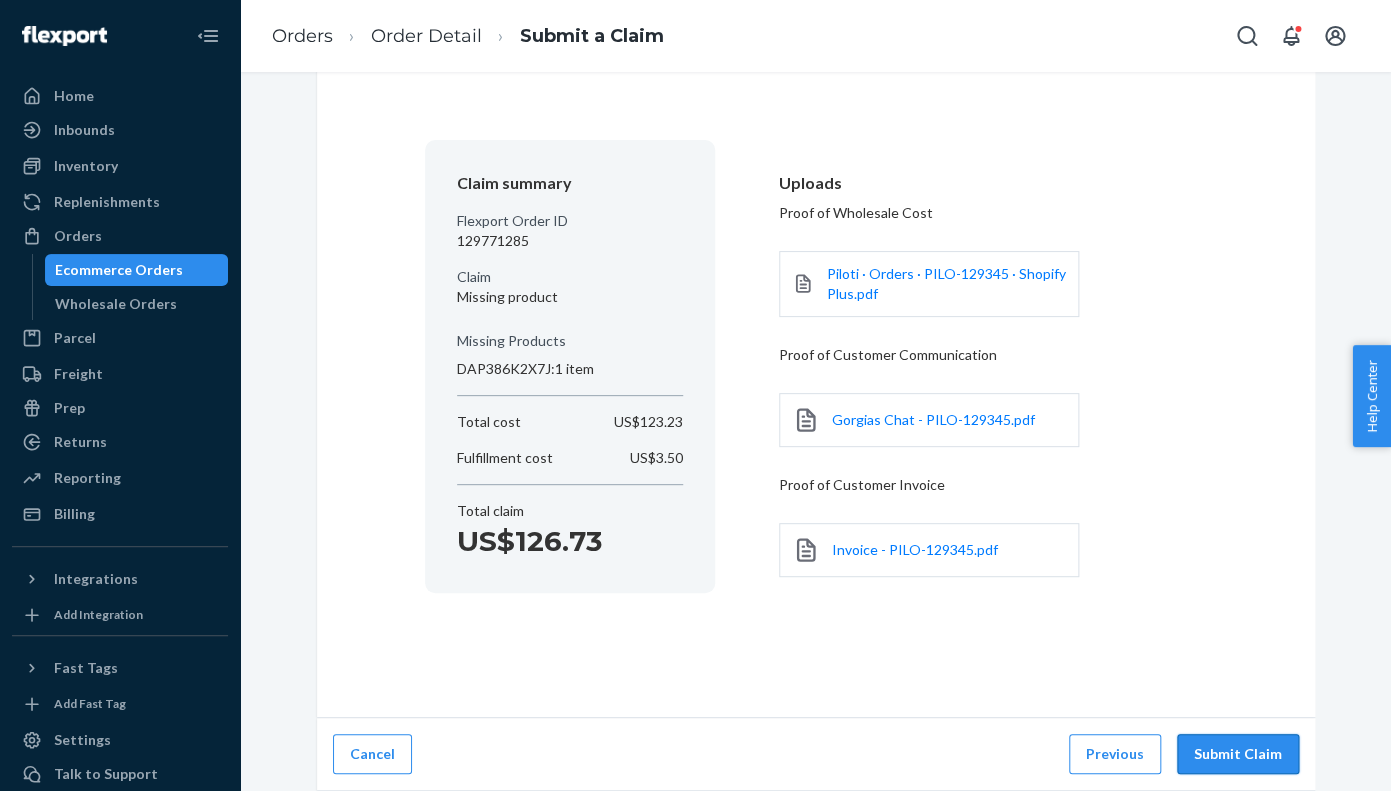 click on "Submit Claim" at bounding box center (1238, 754) 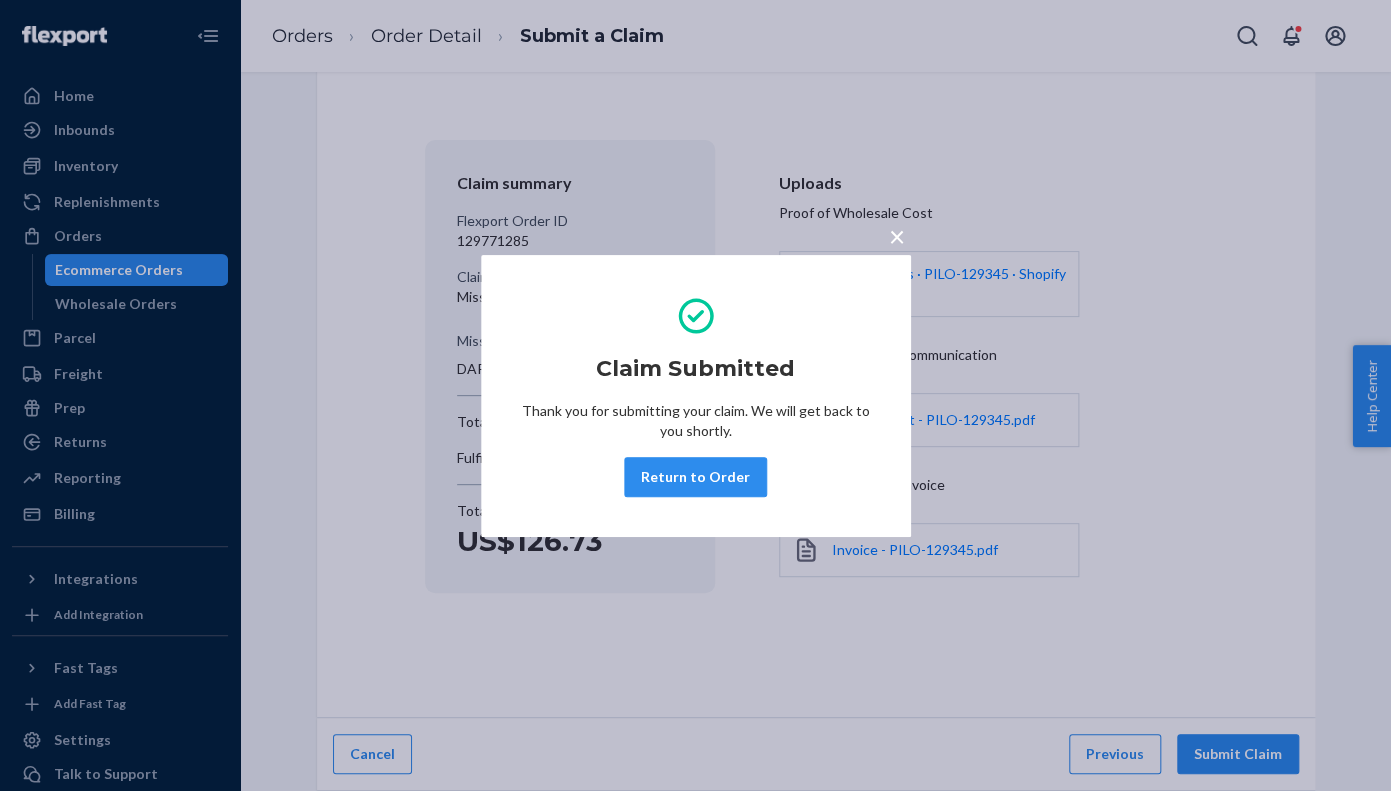 click on "Return to Order" at bounding box center [695, 477] 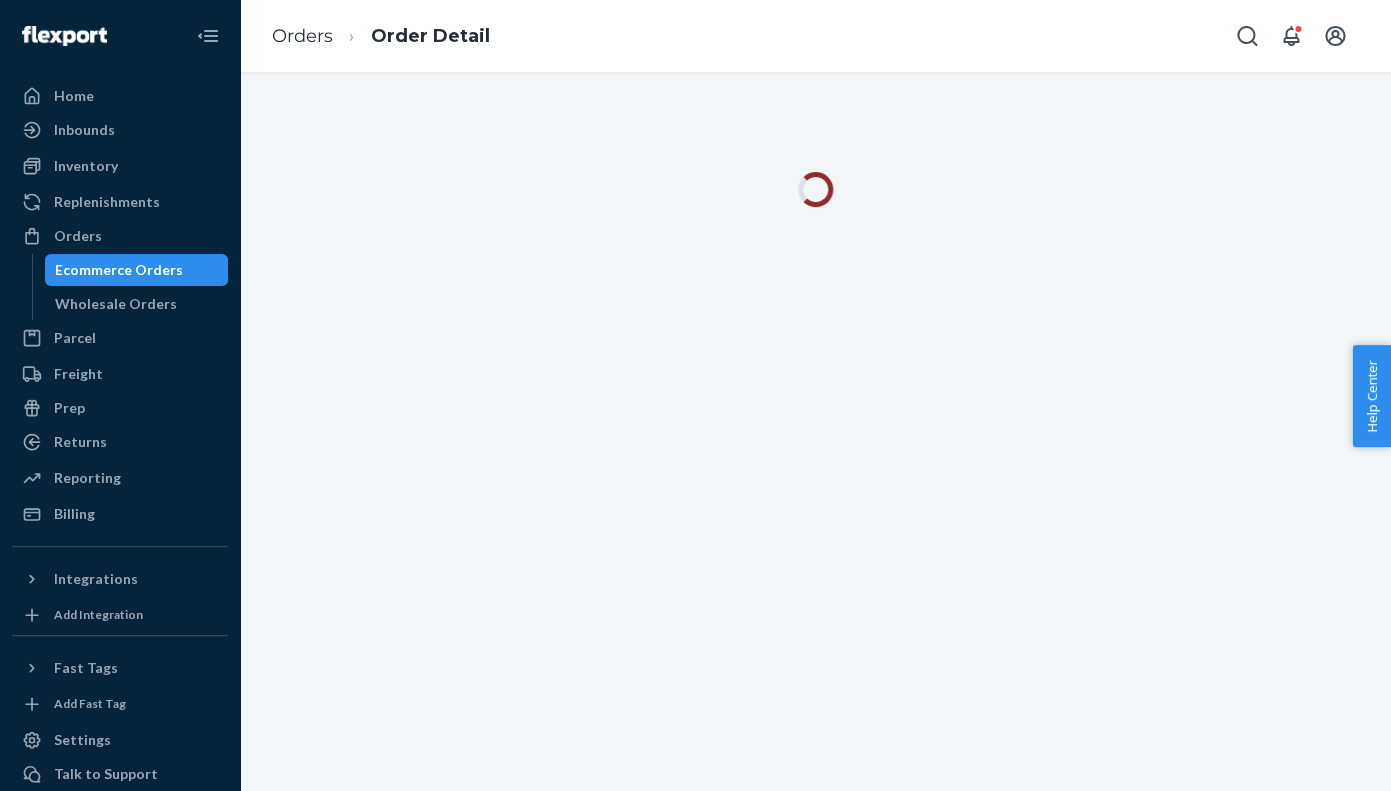 scroll, scrollTop: 0, scrollLeft: 0, axis: both 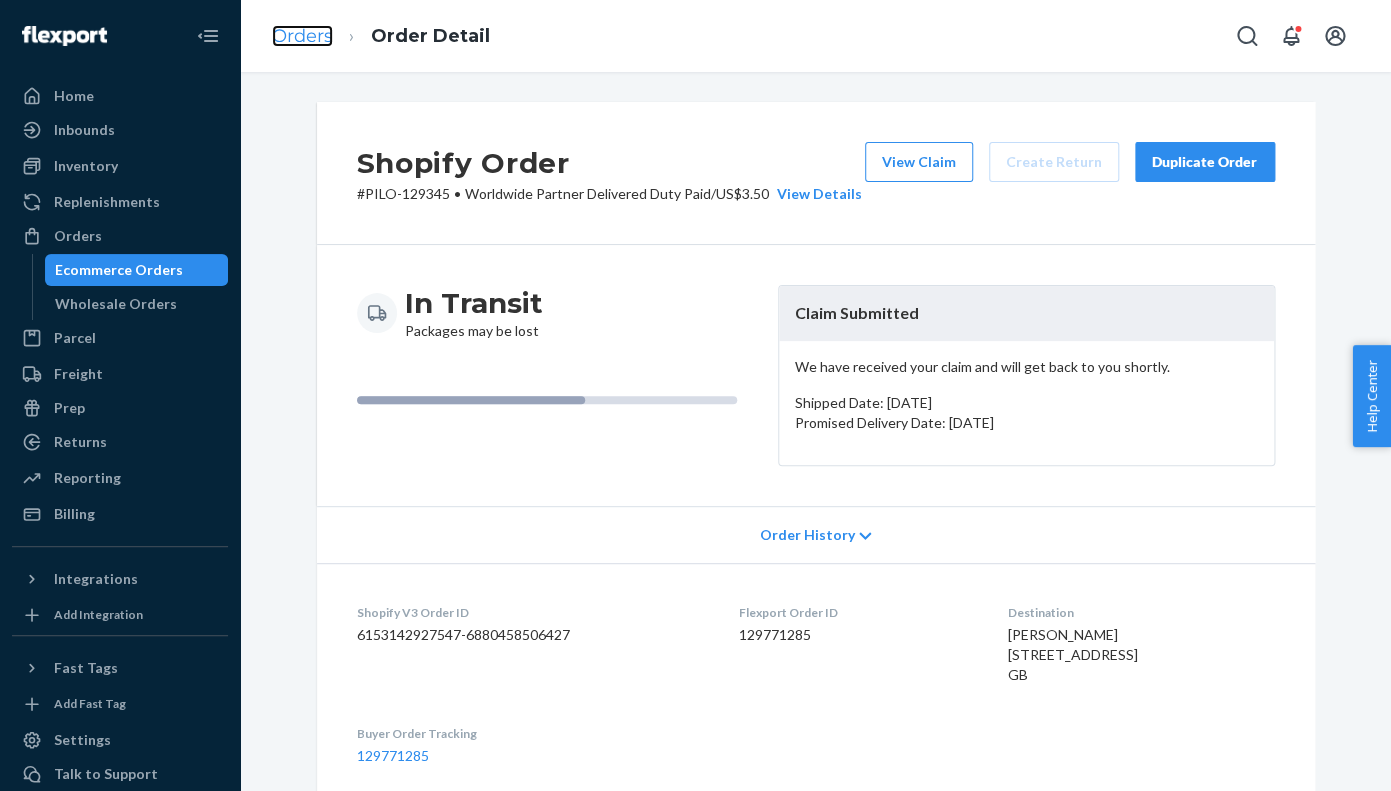 click on "Orders" at bounding box center [302, 36] 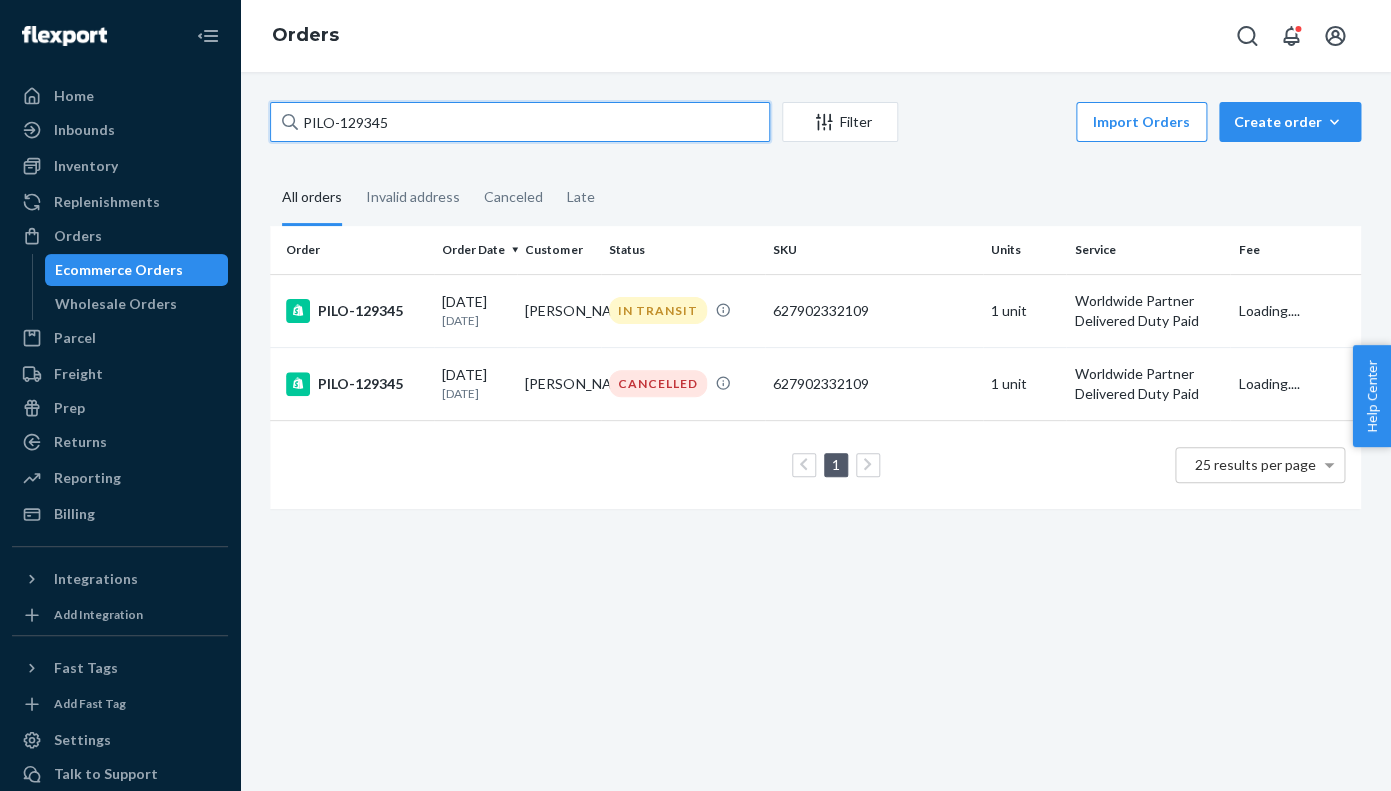 drag, startPoint x: 406, startPoint y: 132, endPoint x: 294, endPoint y: 122, distance: 112.44554 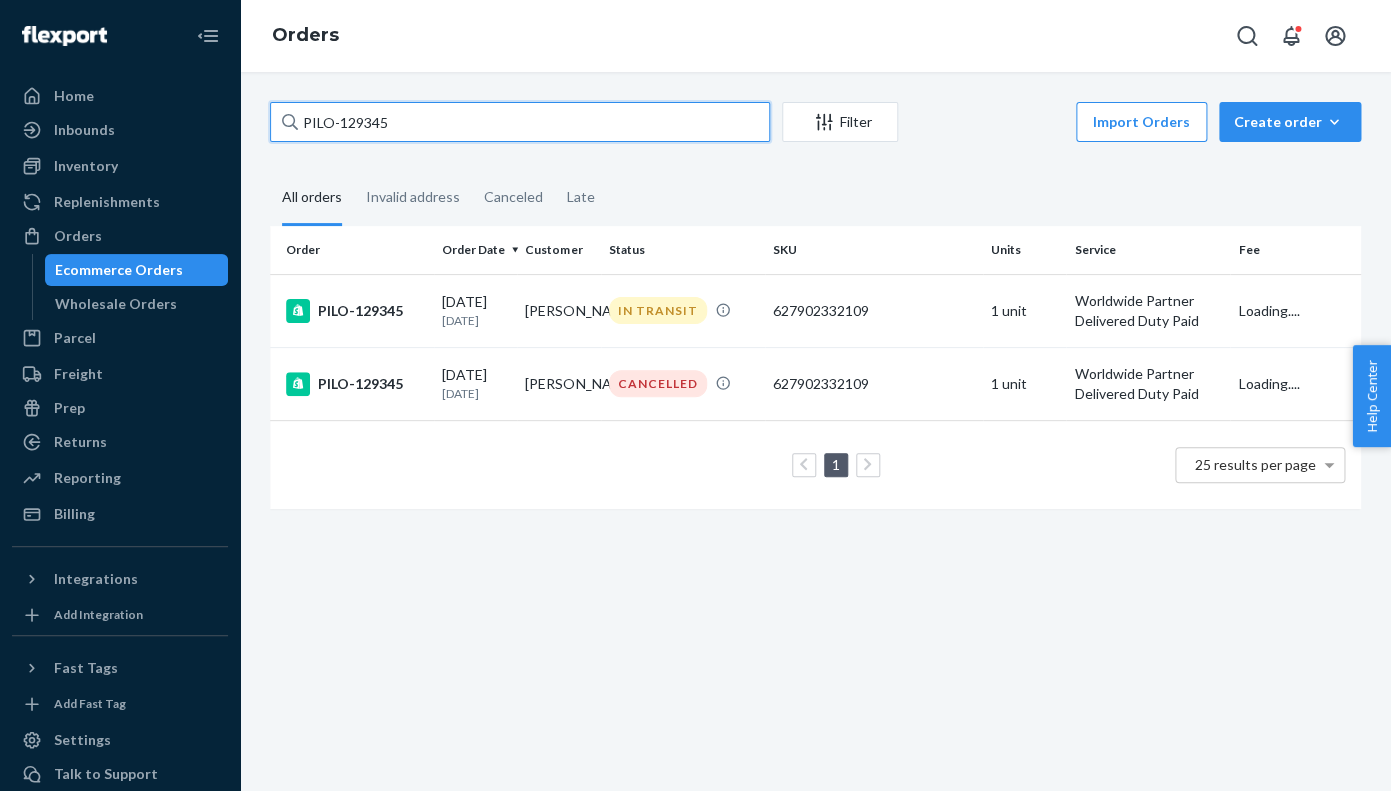click on "PILO-129345" at bounding box center (520, 122) 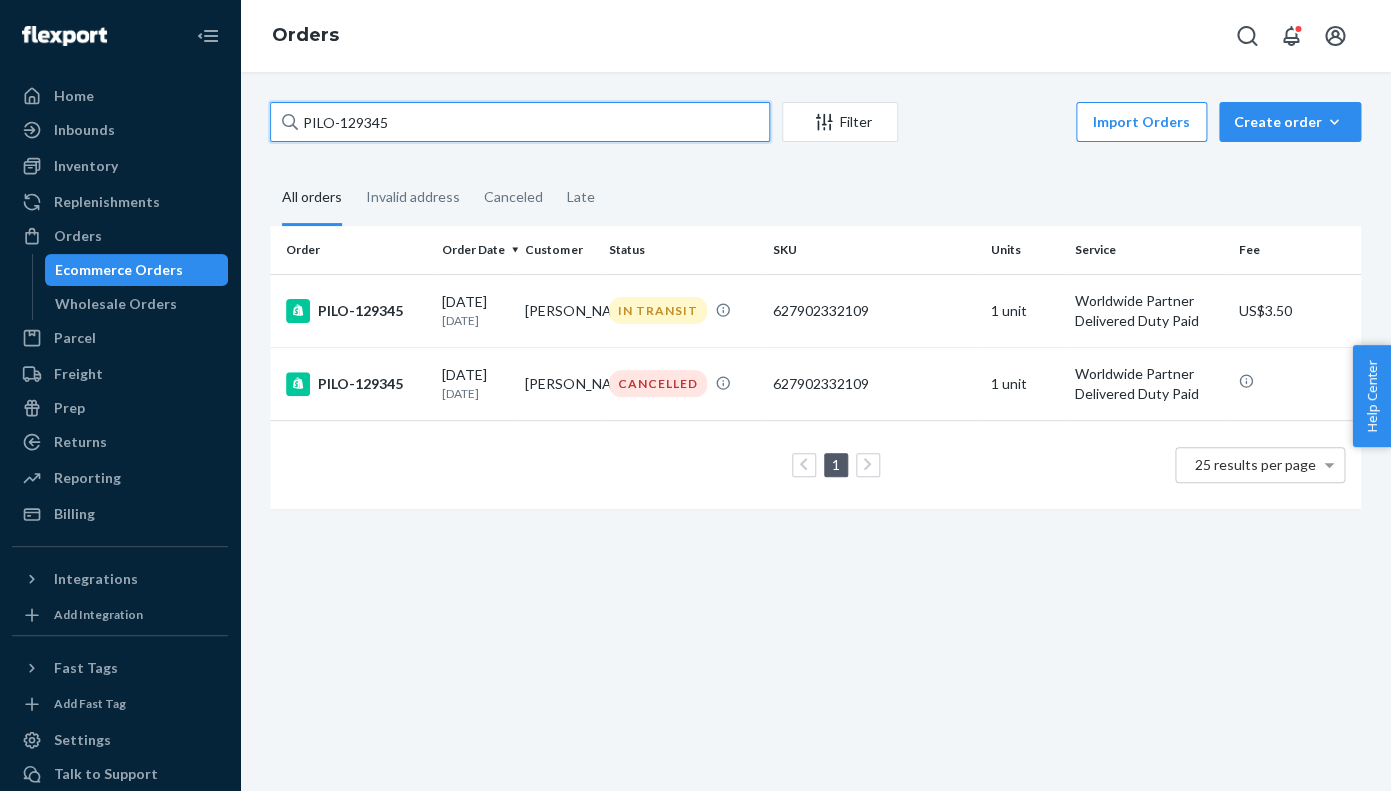 paste on "847" 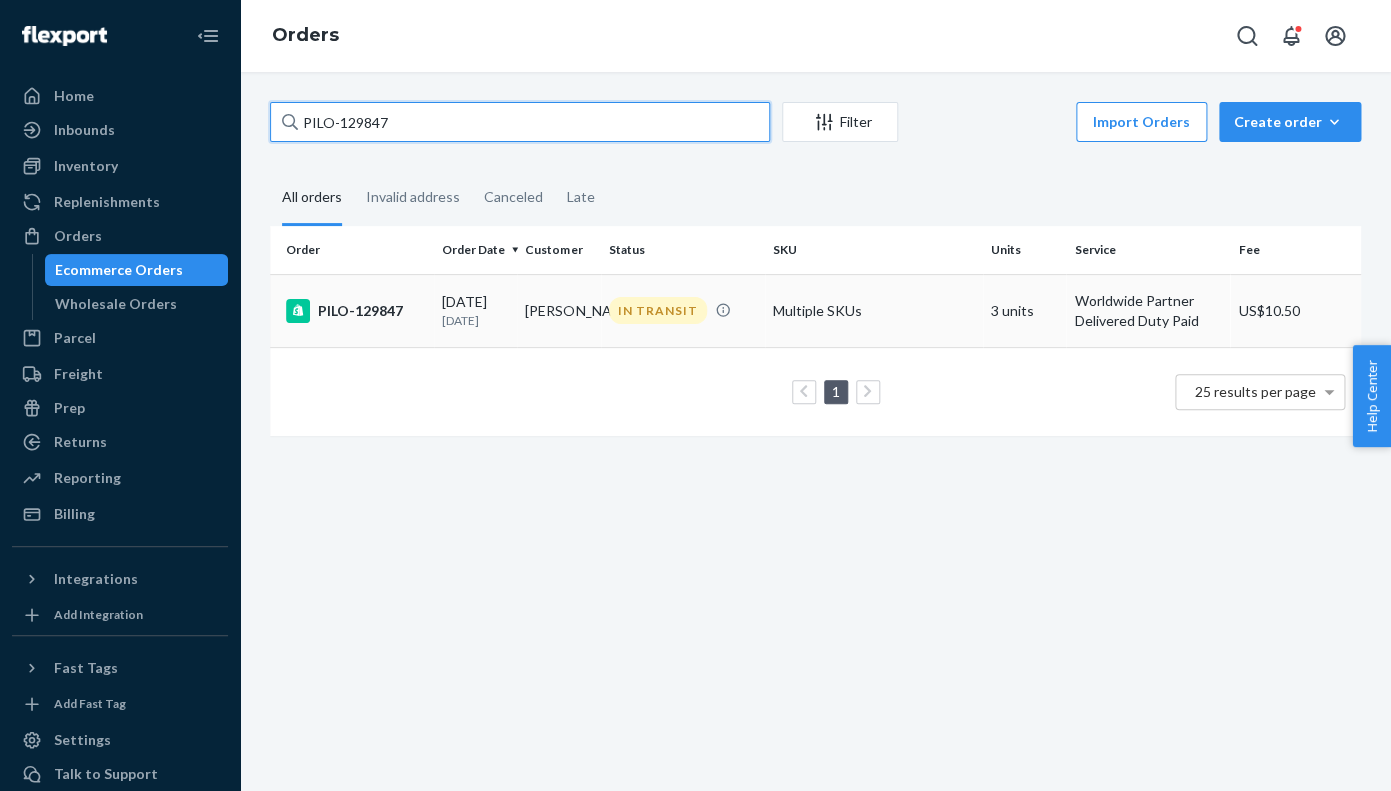 type on "PILO-129847" 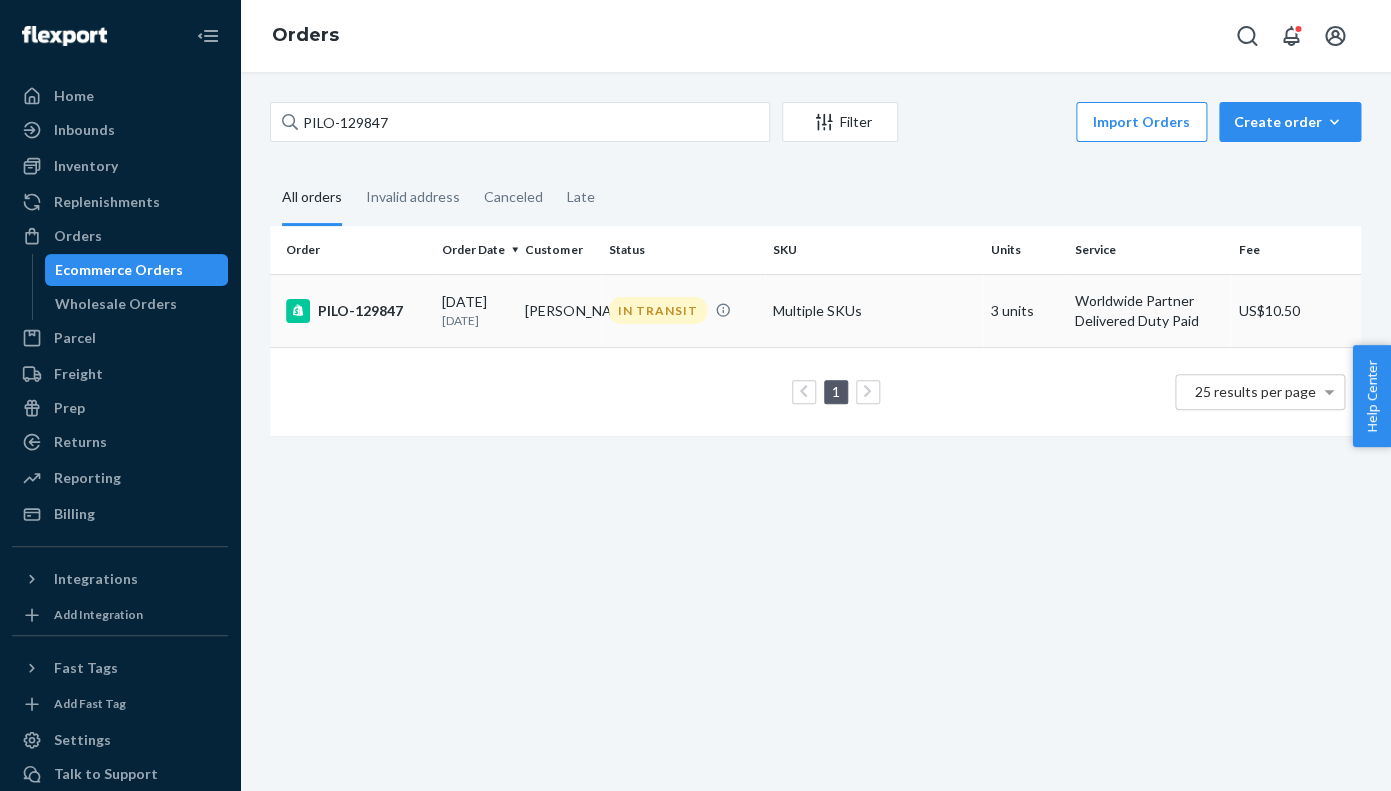 click on "PILO-129847" at bounding box center (356, 311) 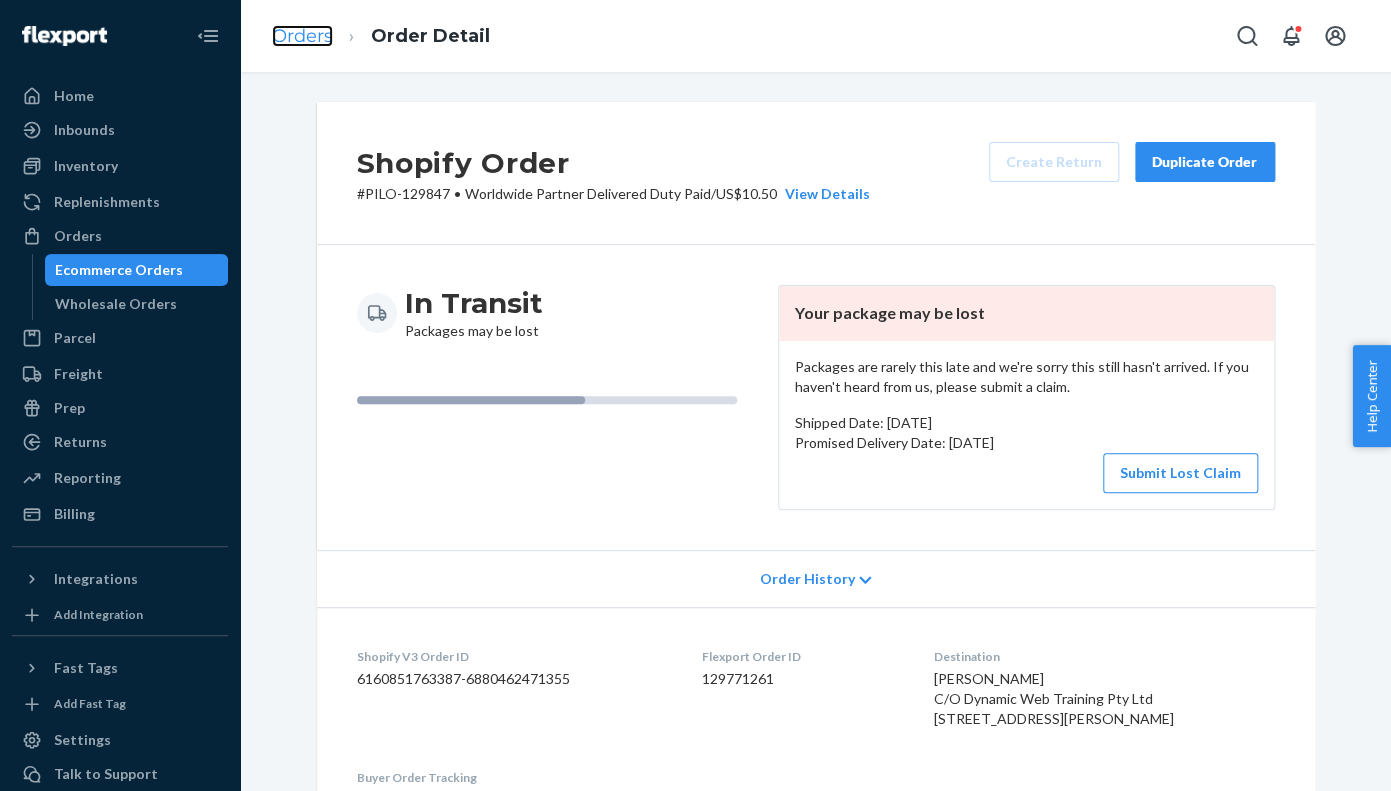click on "Orders" at bounding box center [302, 36] 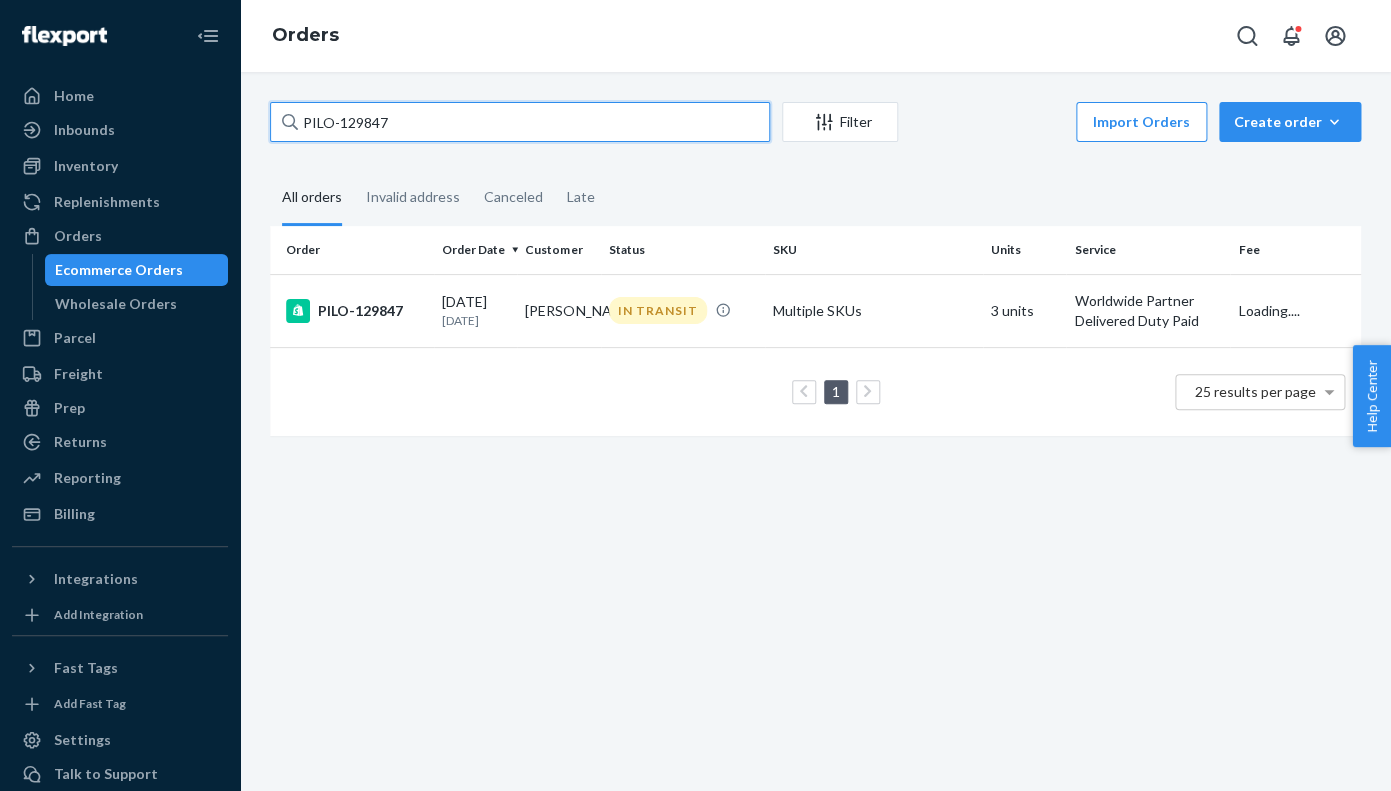 drag, startPoint x: 411, startPoint y: 122, endPoint x: 286, endPoint y: 117, distance: 125.09996 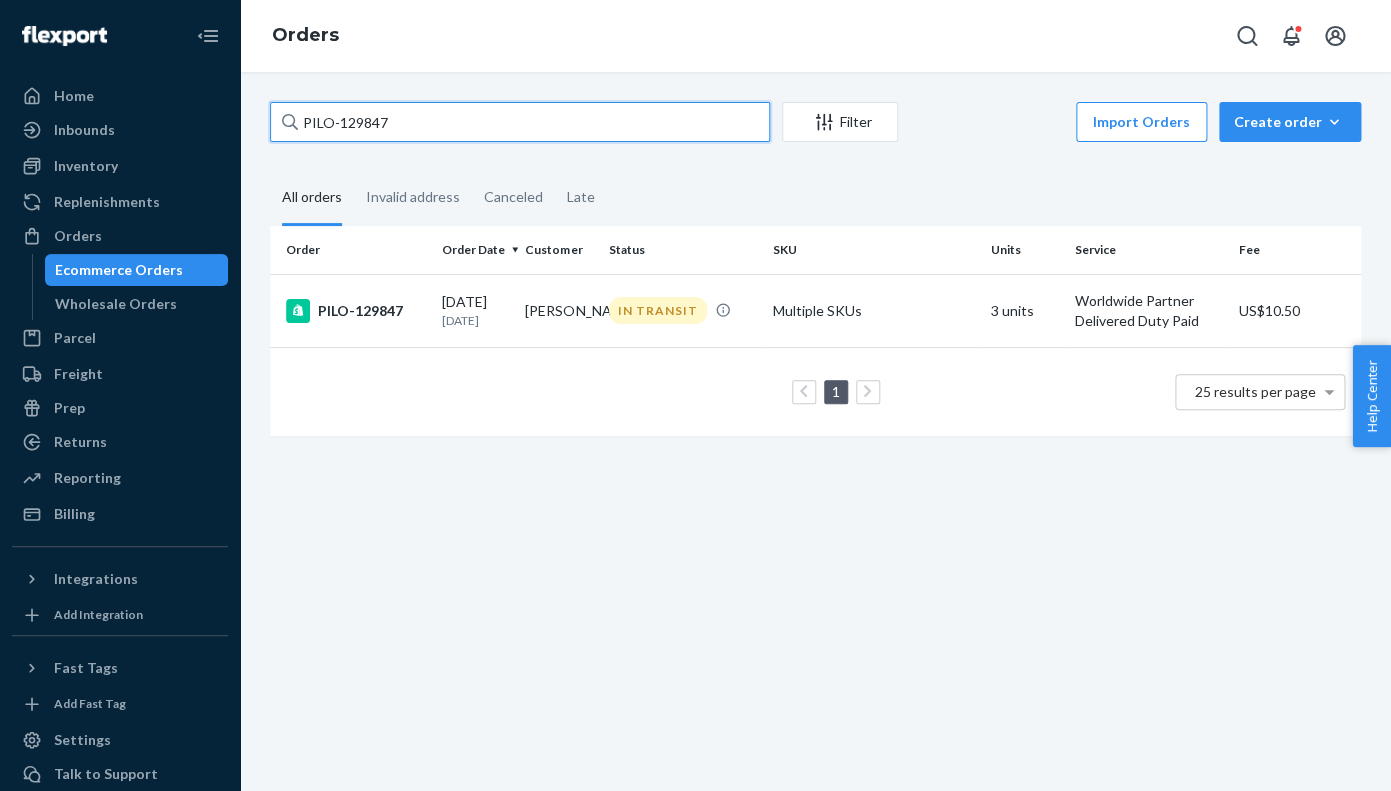 paste on "[PERSON_NAME]" 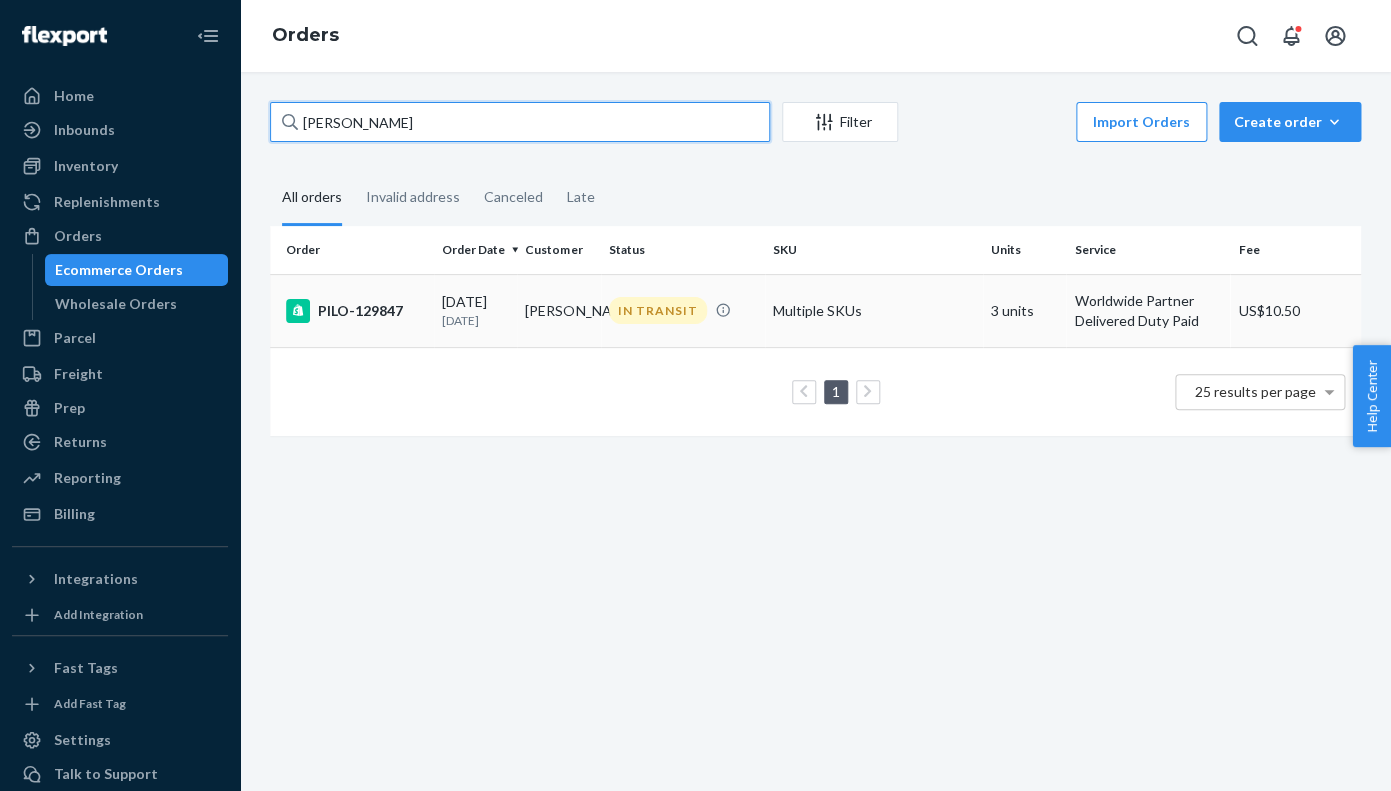 type on "[PERSON_NAME]" 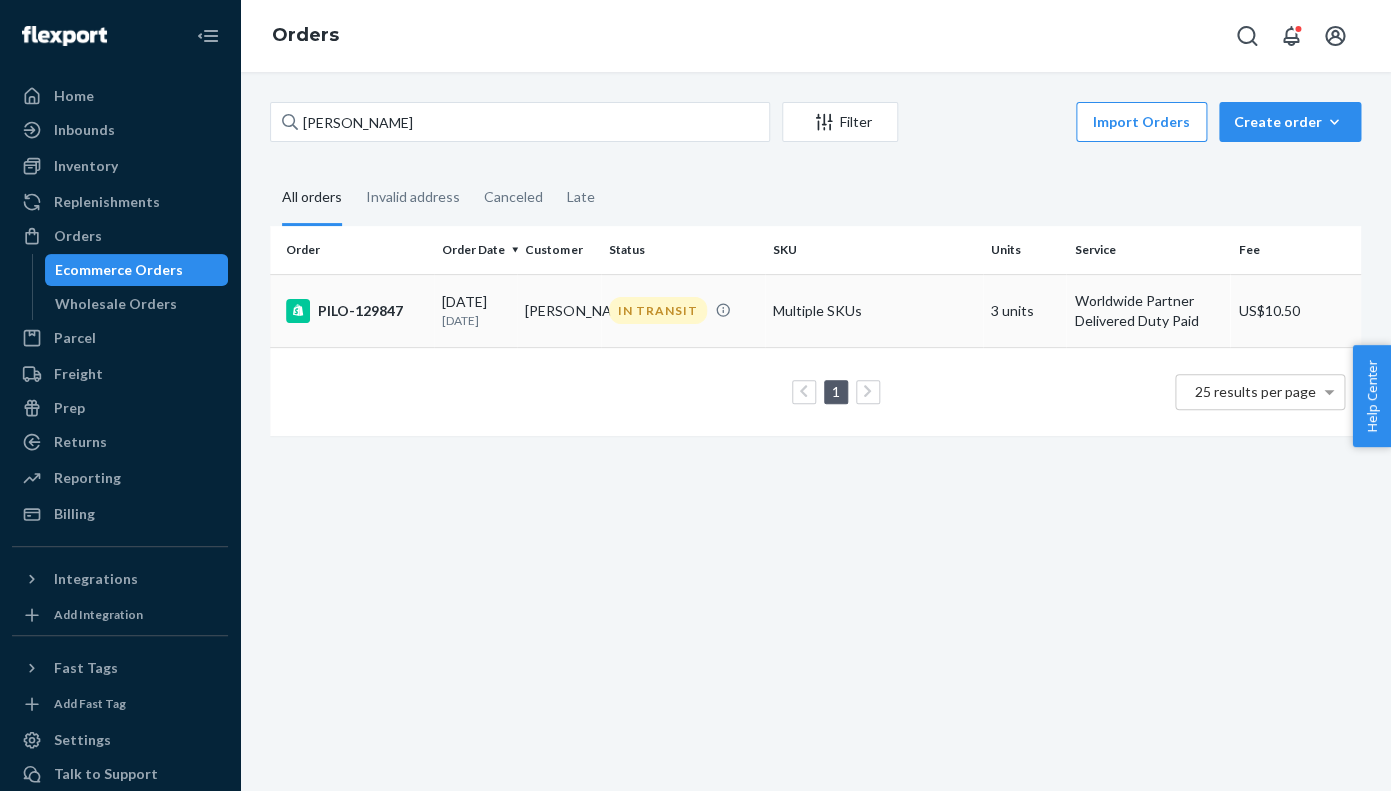 click on "PILO-129847" at bounding box center (356, 311) 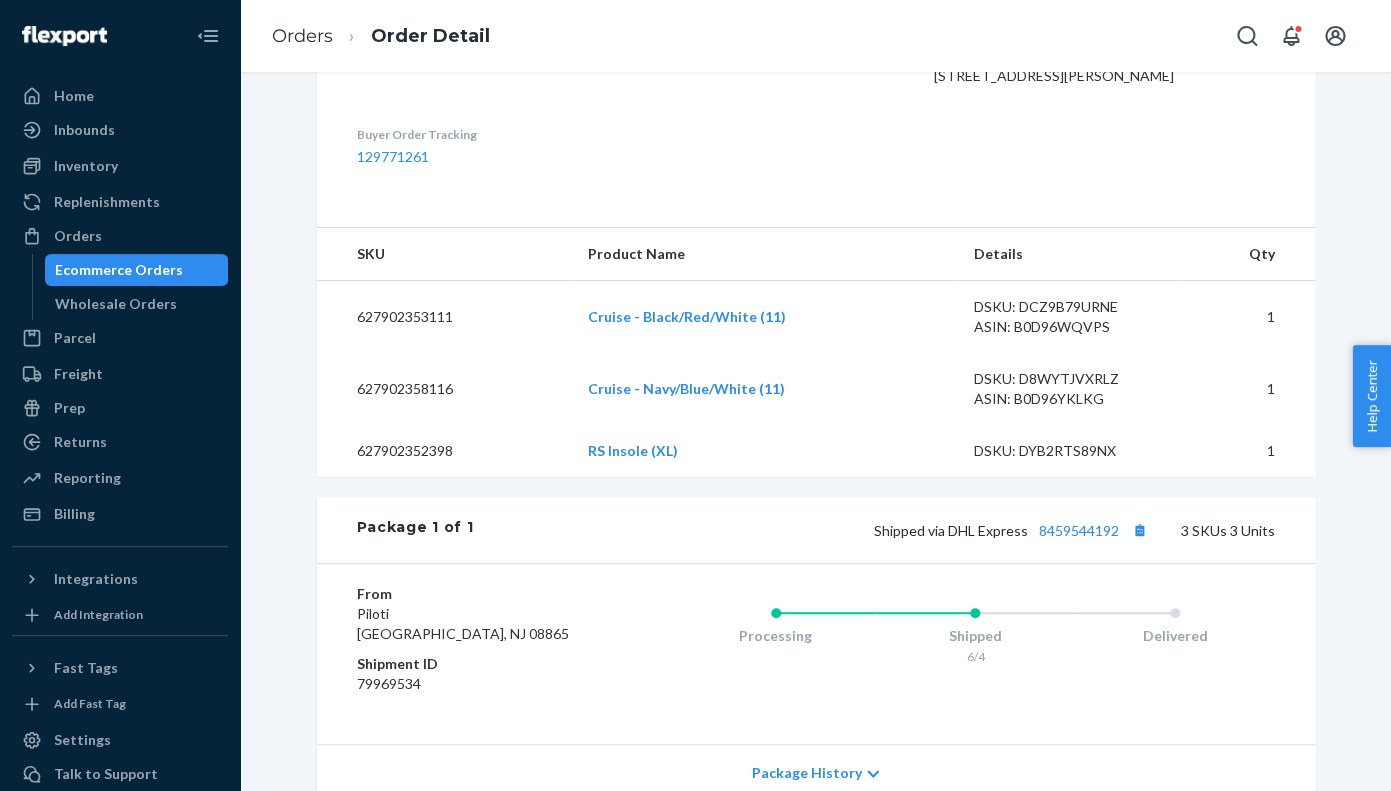scroll, scrollTop: 644, scrollLeft: 0, axis: vertical 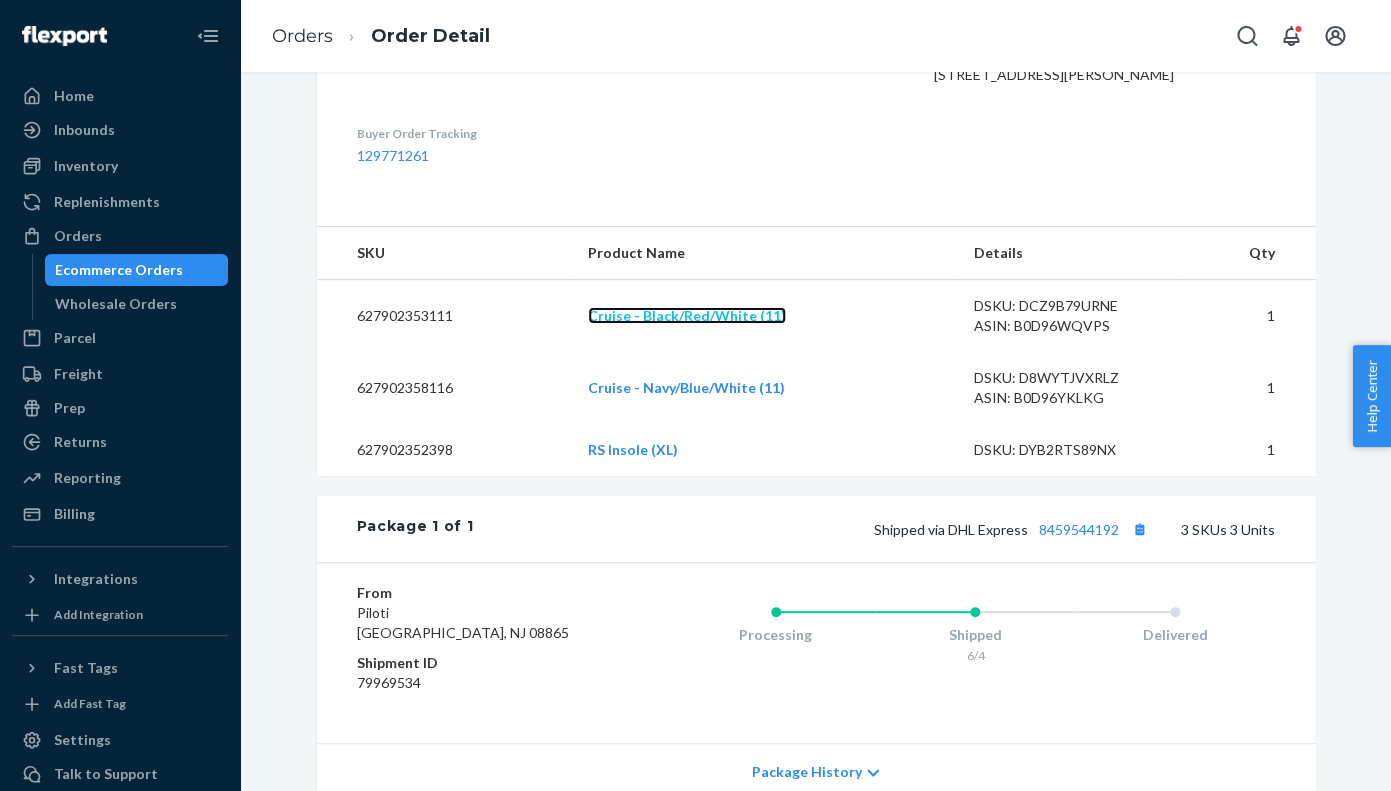 click on "Cruise - Black/Red/White (11)" at bounding box center (687, 315) 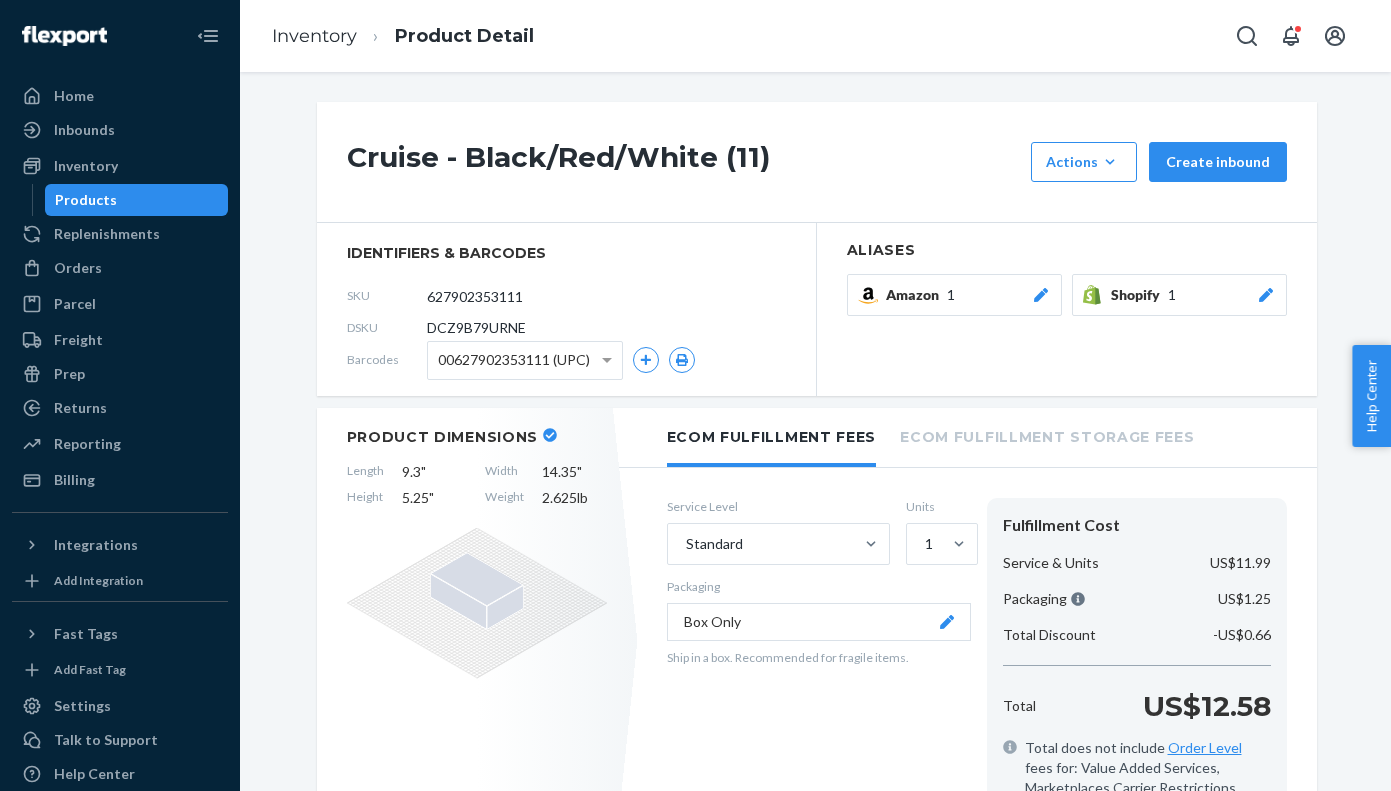 scroll, scrollTop: 0, scrollLeft: 0, axis: both 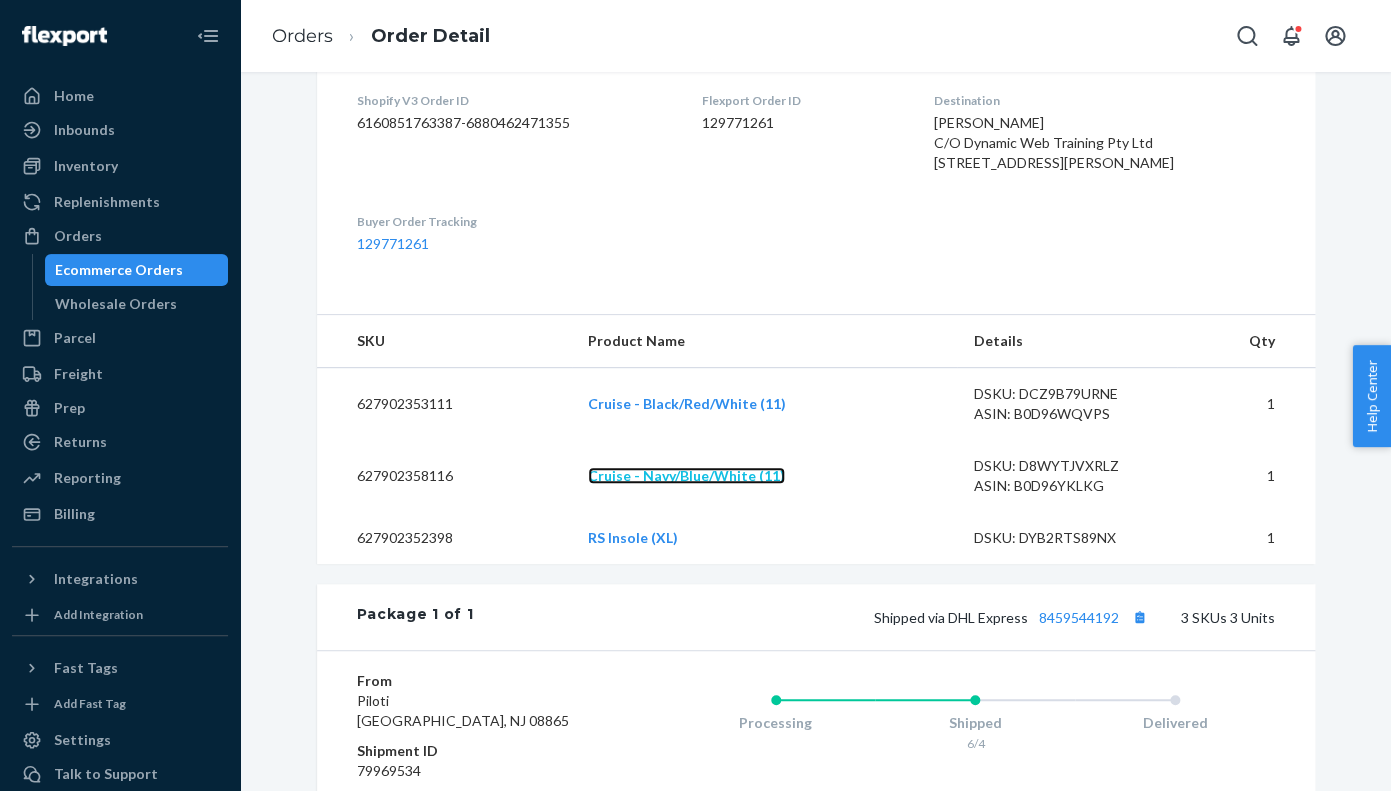 click on "Cruise - Navy/Blue/White (11)" at bounding box center (686, 475) 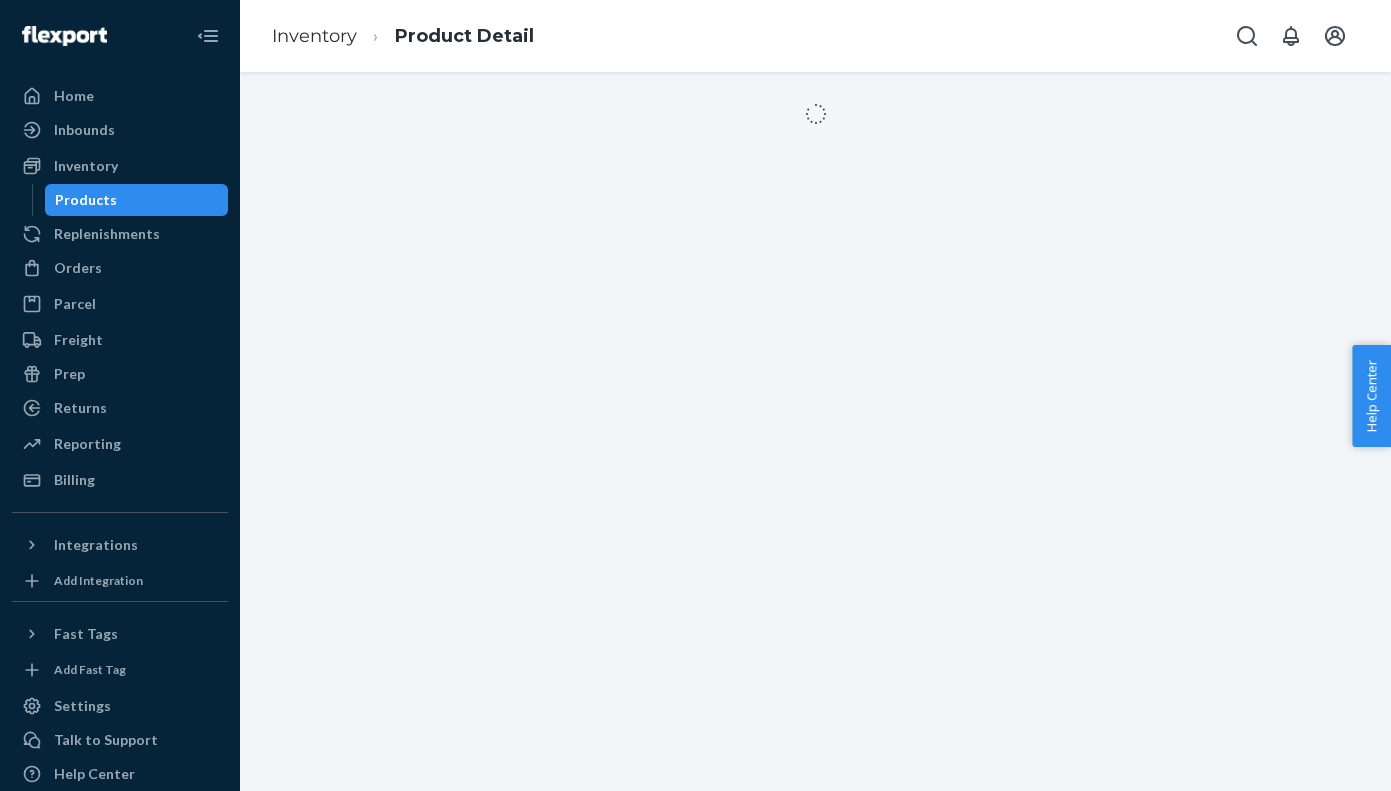 scroll, scrollTop: 0, scrollLeft: 0, axis: both 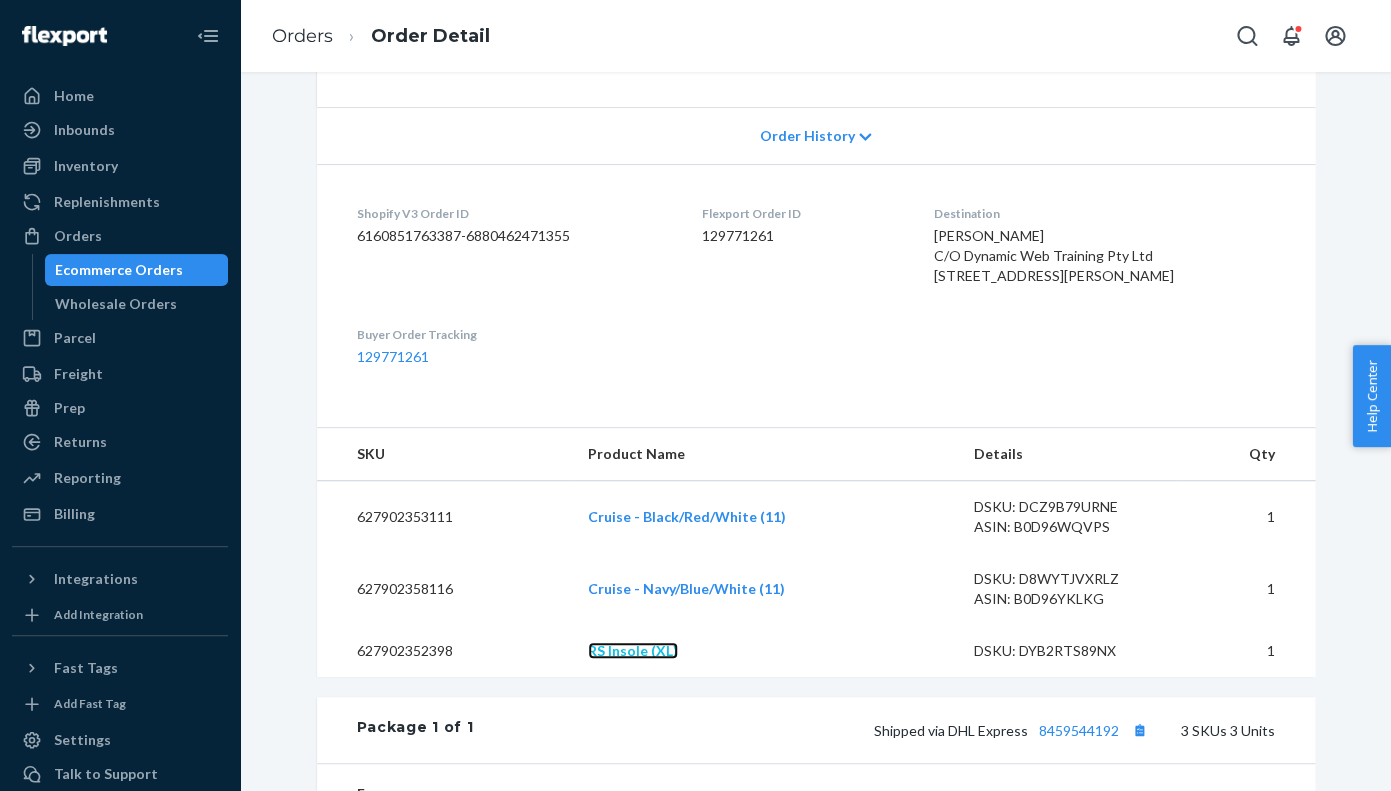 click on "RS Insole (XL)" at bounding box center (633, 650) 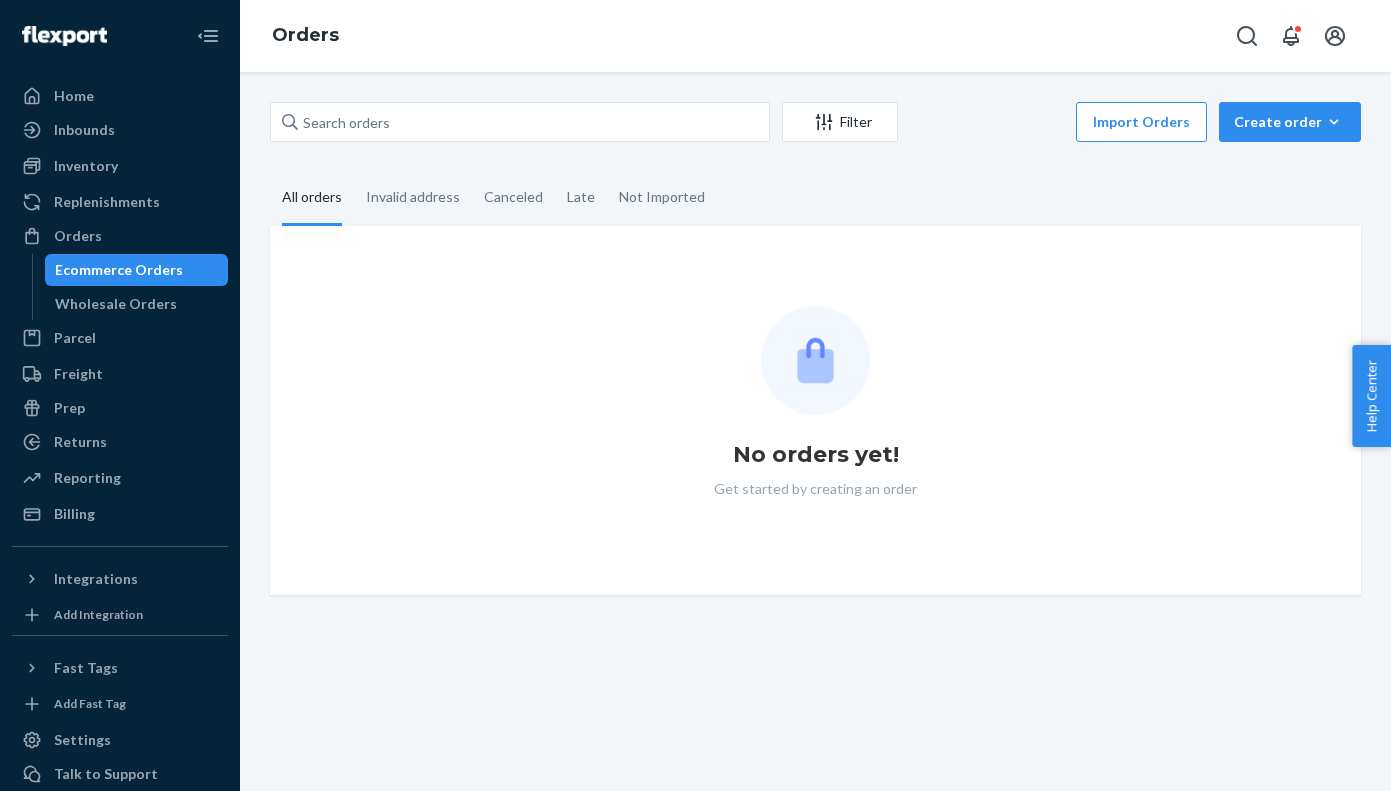 scroll, scrollTop: 0, scrollLeft: 0, axis: both 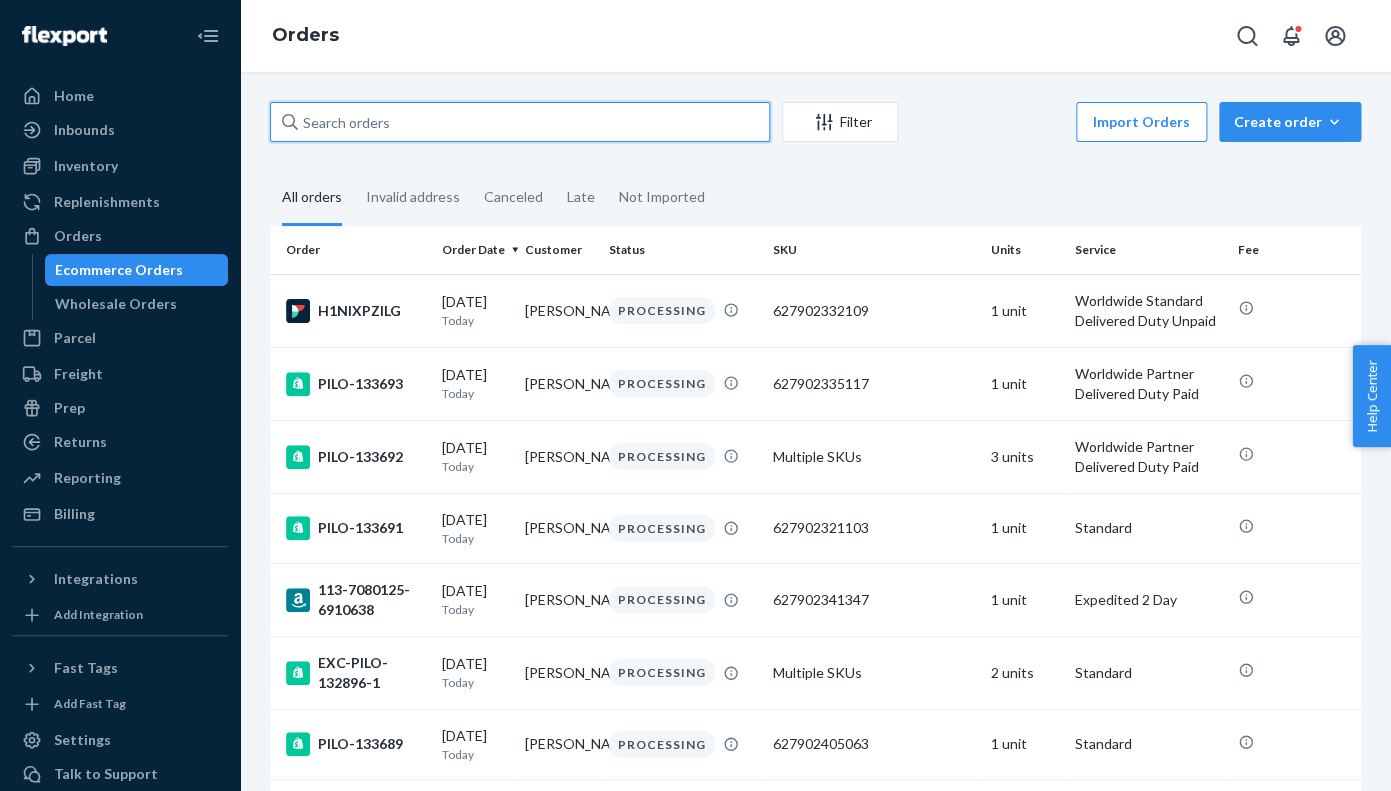 click at bounding box center (520, 122) 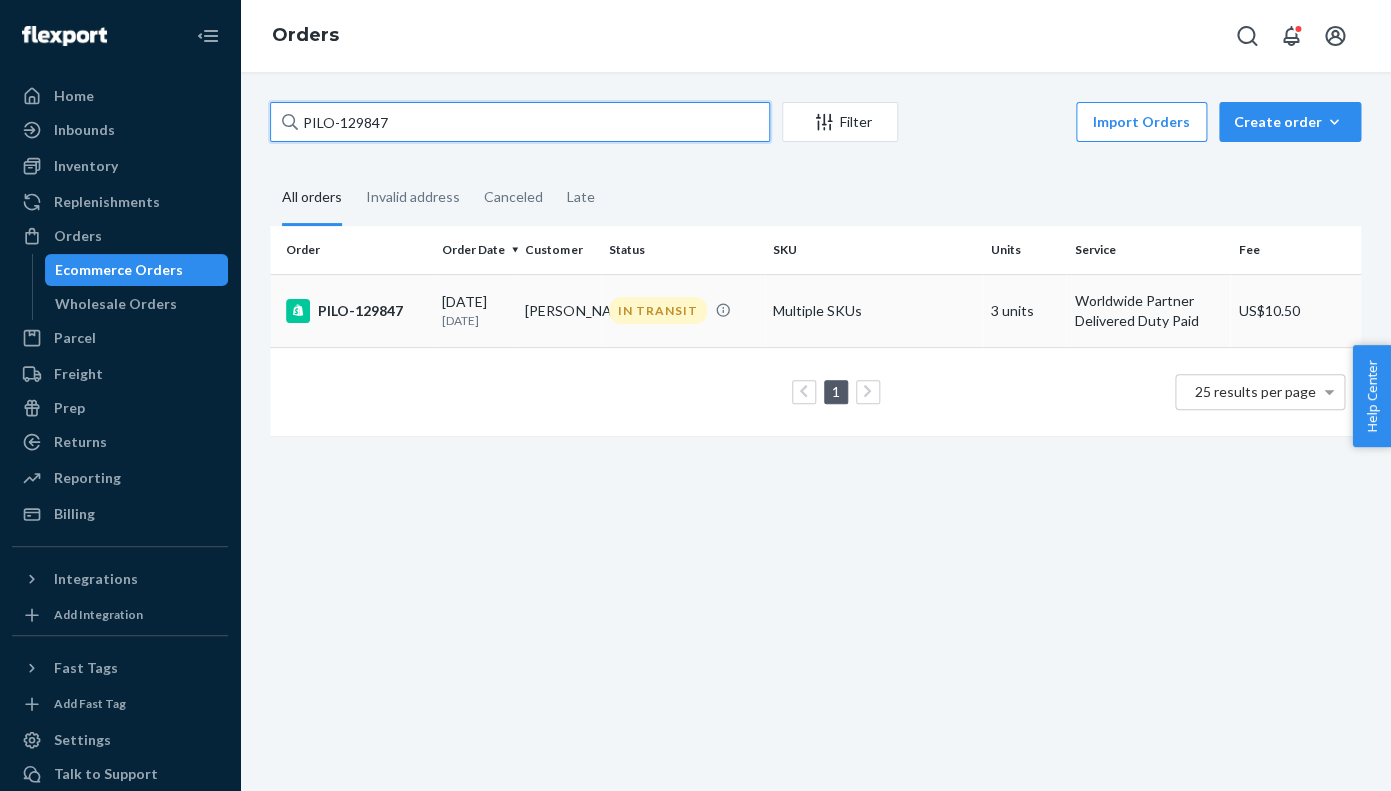 type on "PILO-129847" 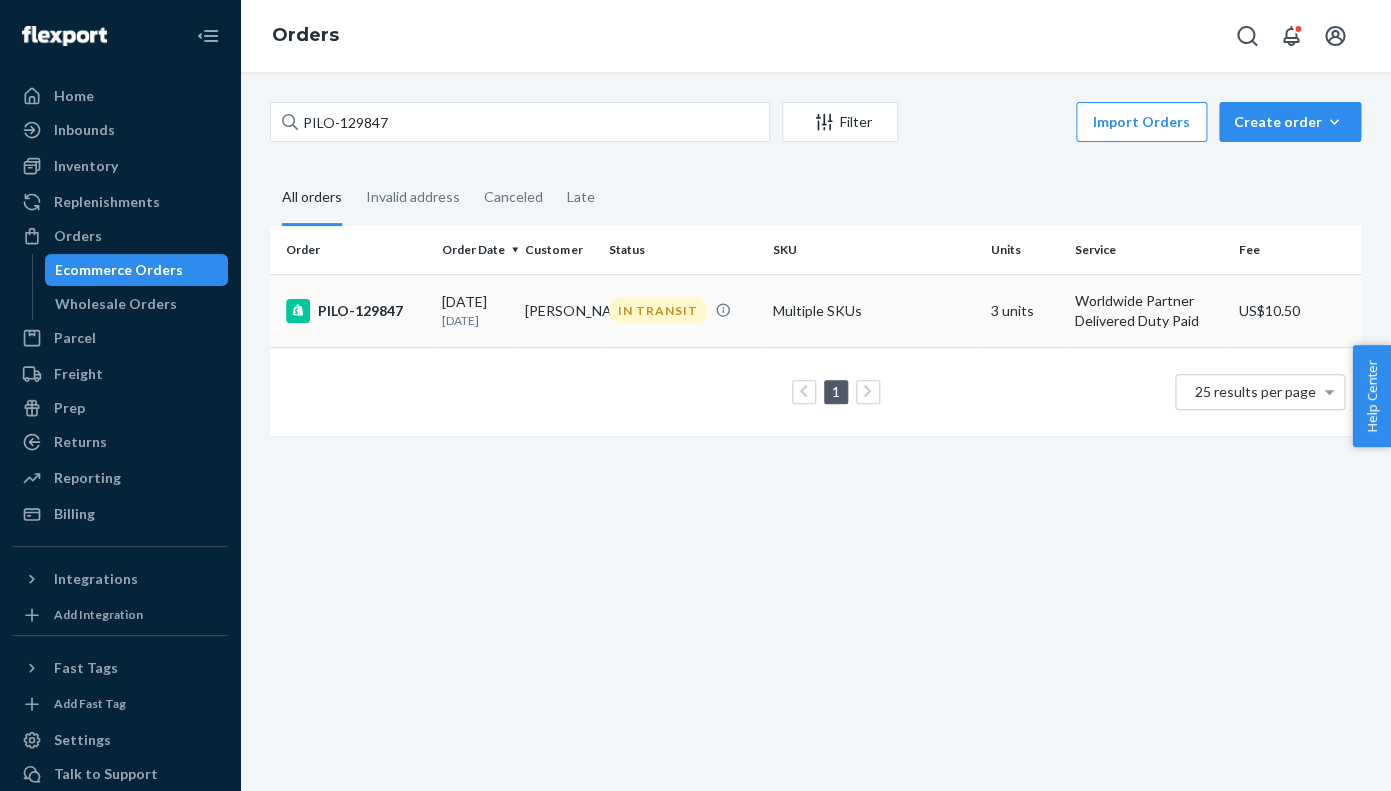 click on "PILO-129847" at bounding box center [356, 311] 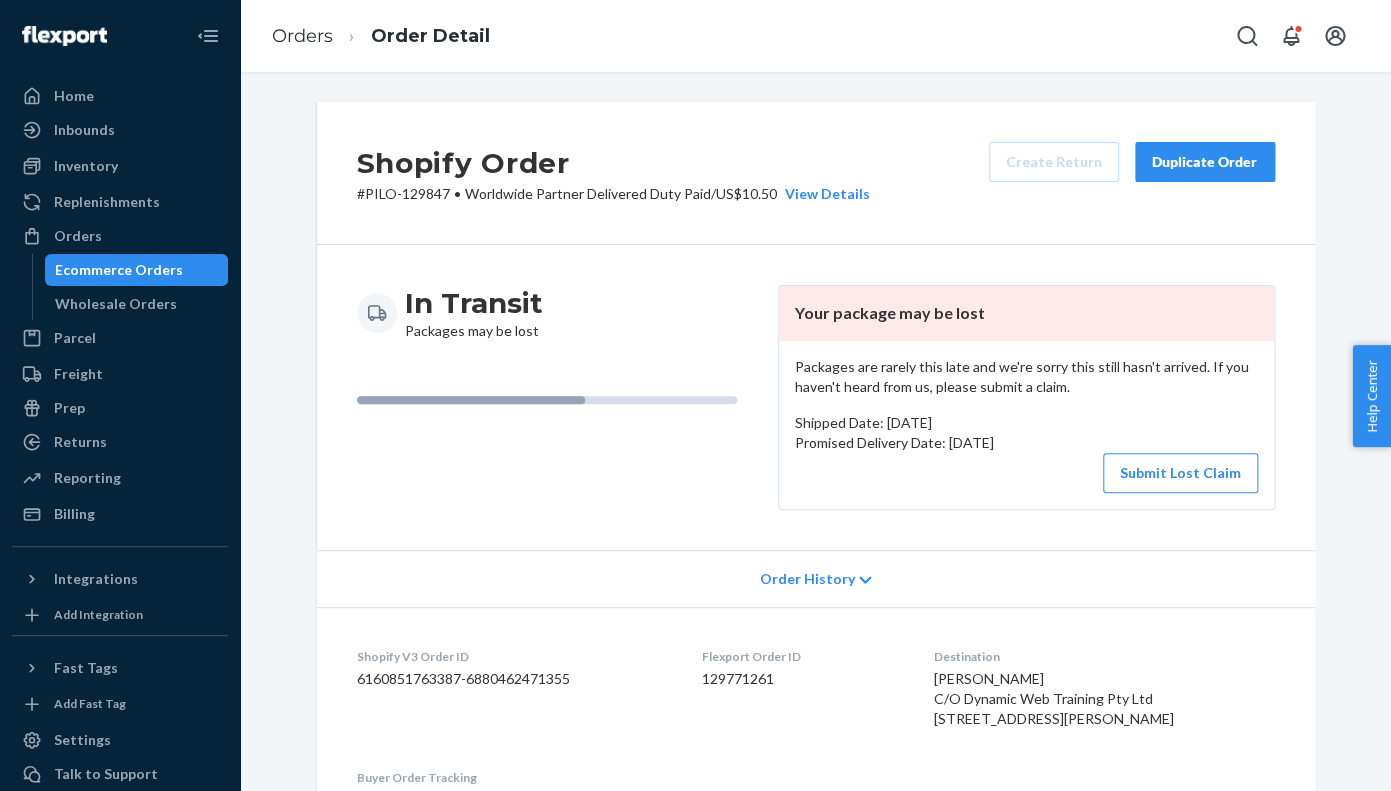 click on "Duplicate Order" at bounding box center (1205, 162) 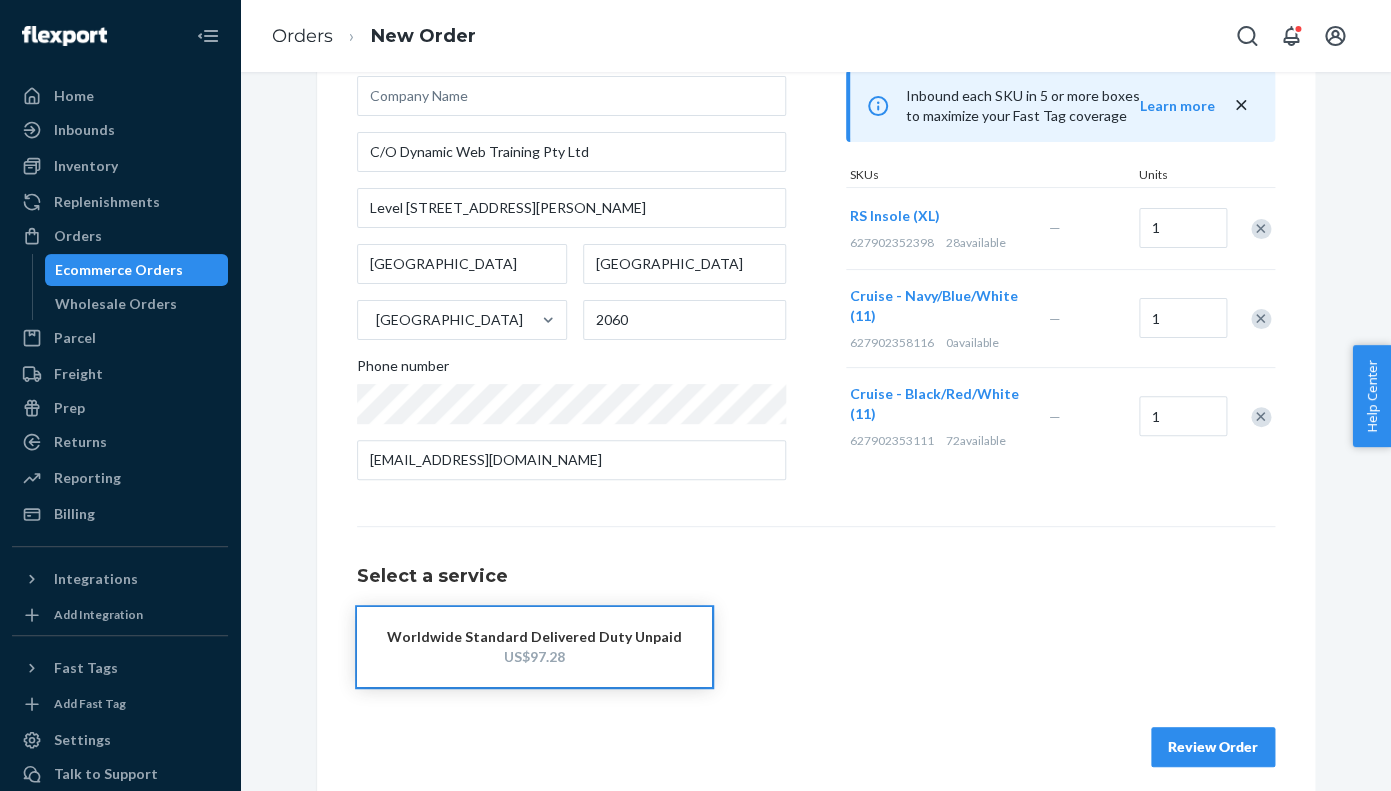 scroll, scrollTop: 200, scrollLeft: 0, axis: vertical 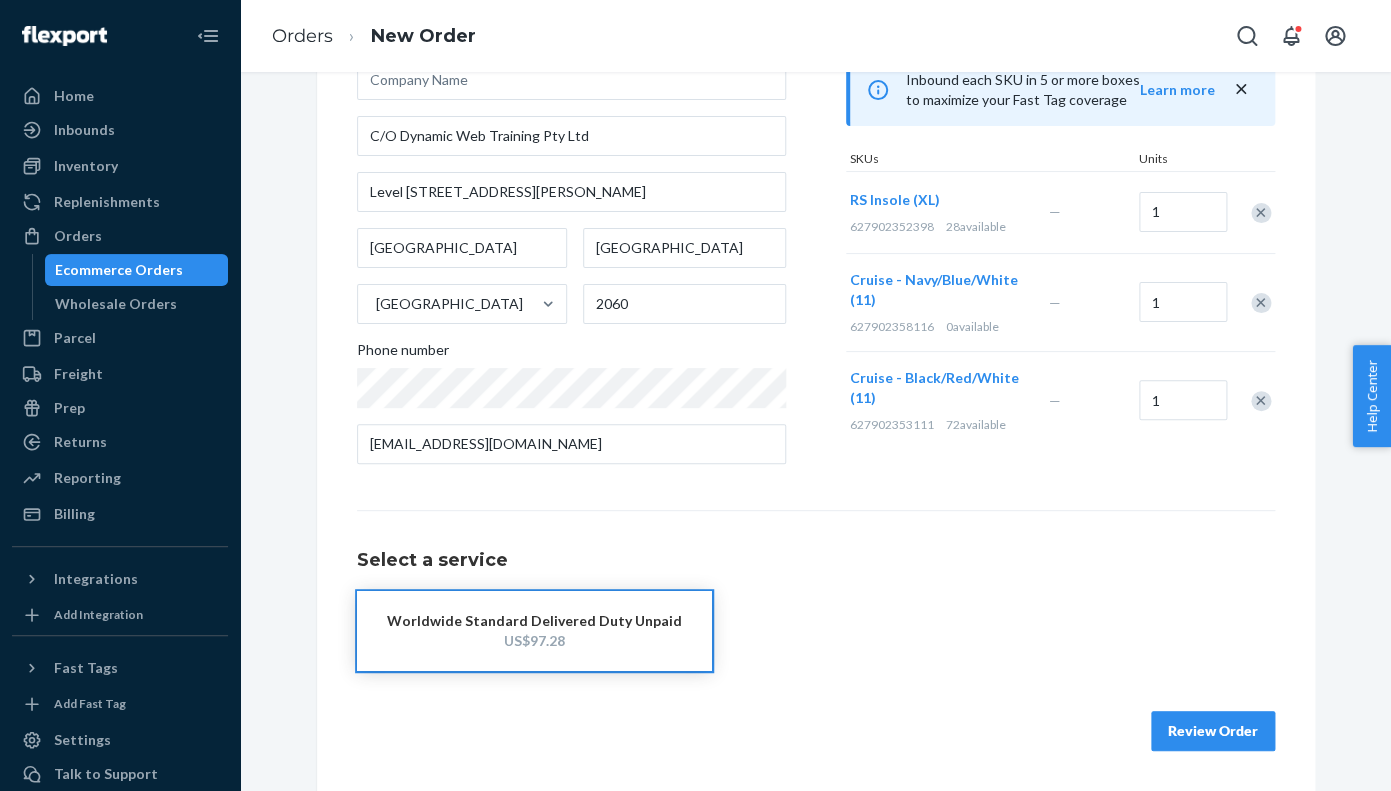 click on "Review Order" at bounding box center (1213, 731) 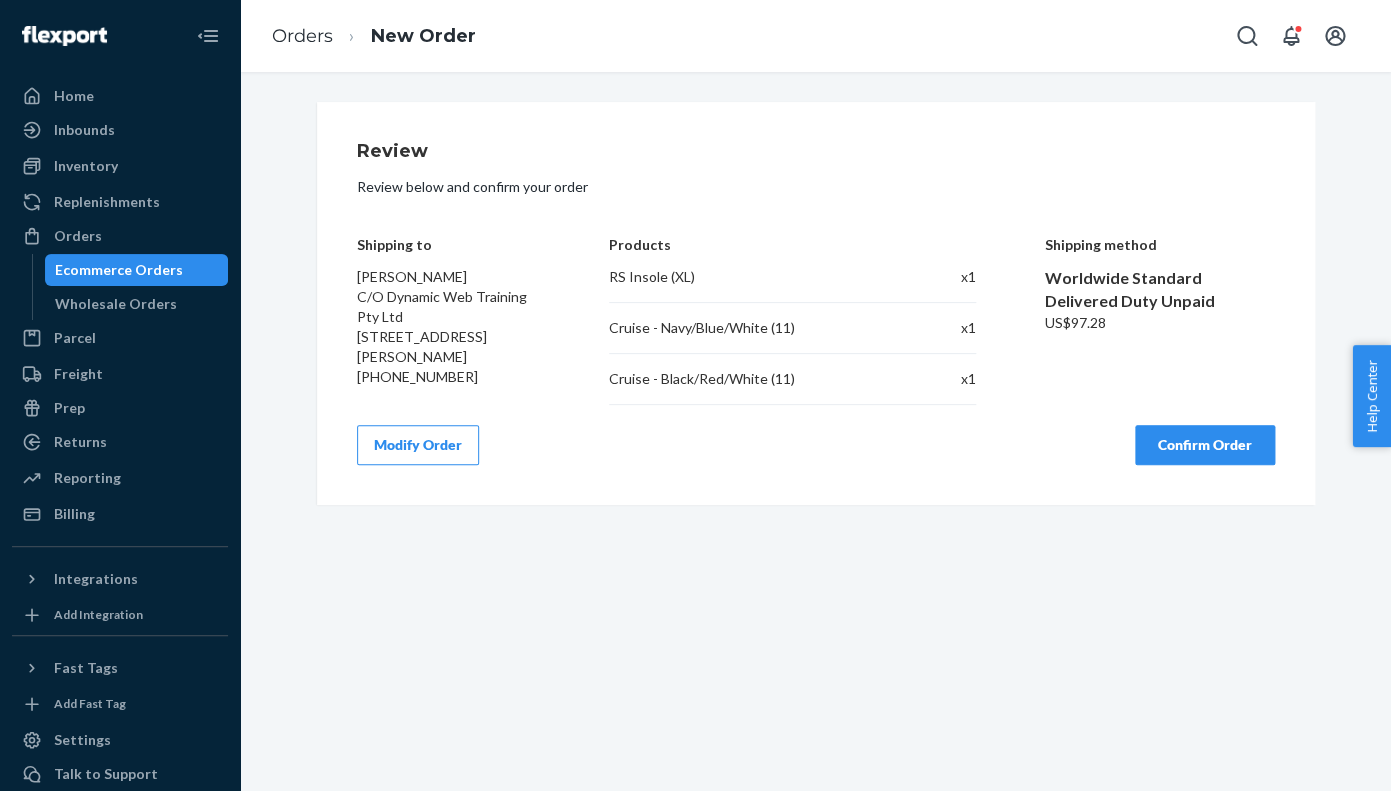 scroll, scrollTop: 0, scrollLeft: 0, axis: both 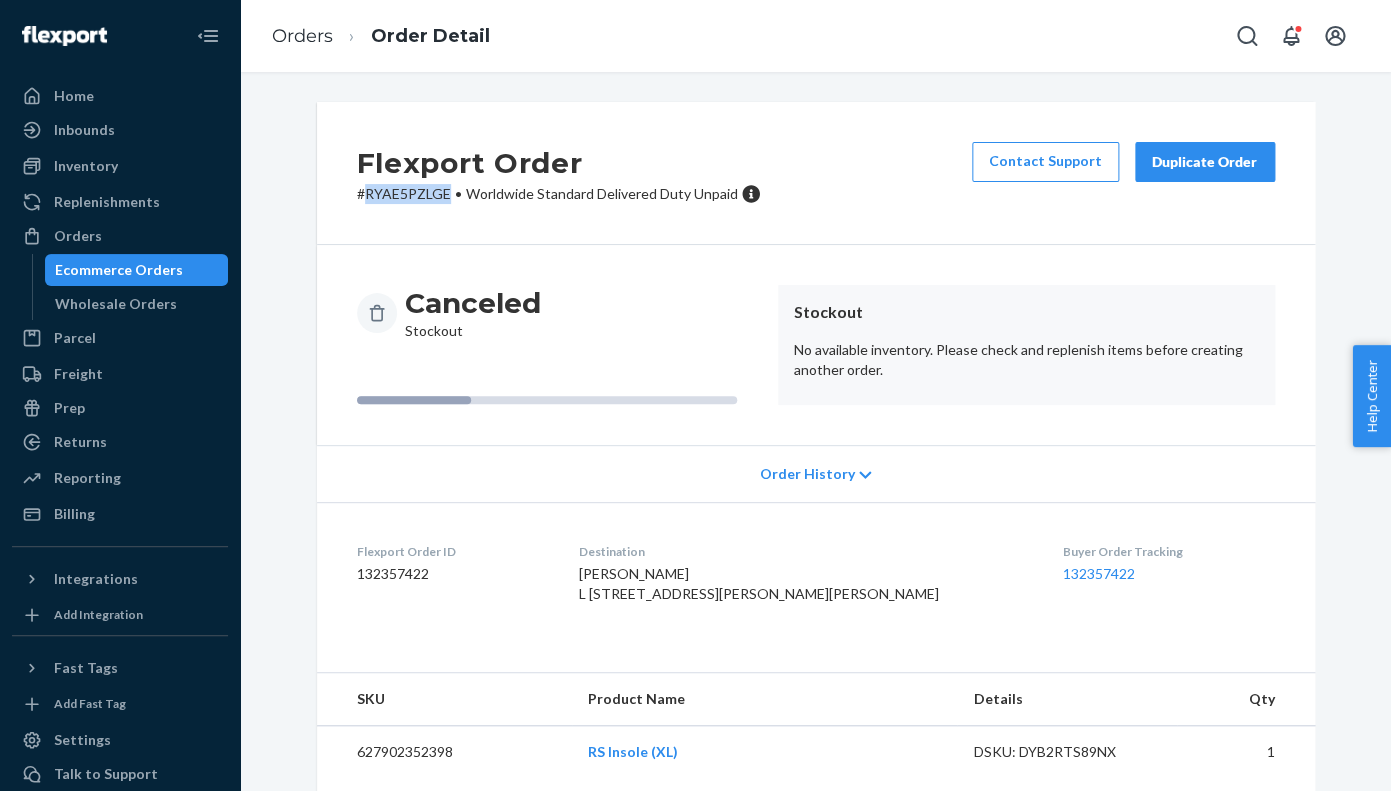 drag, startPoint x: 451, startPoint y: 196, endPoint x: 368, endPoint y: 195, distance: 83.00603 